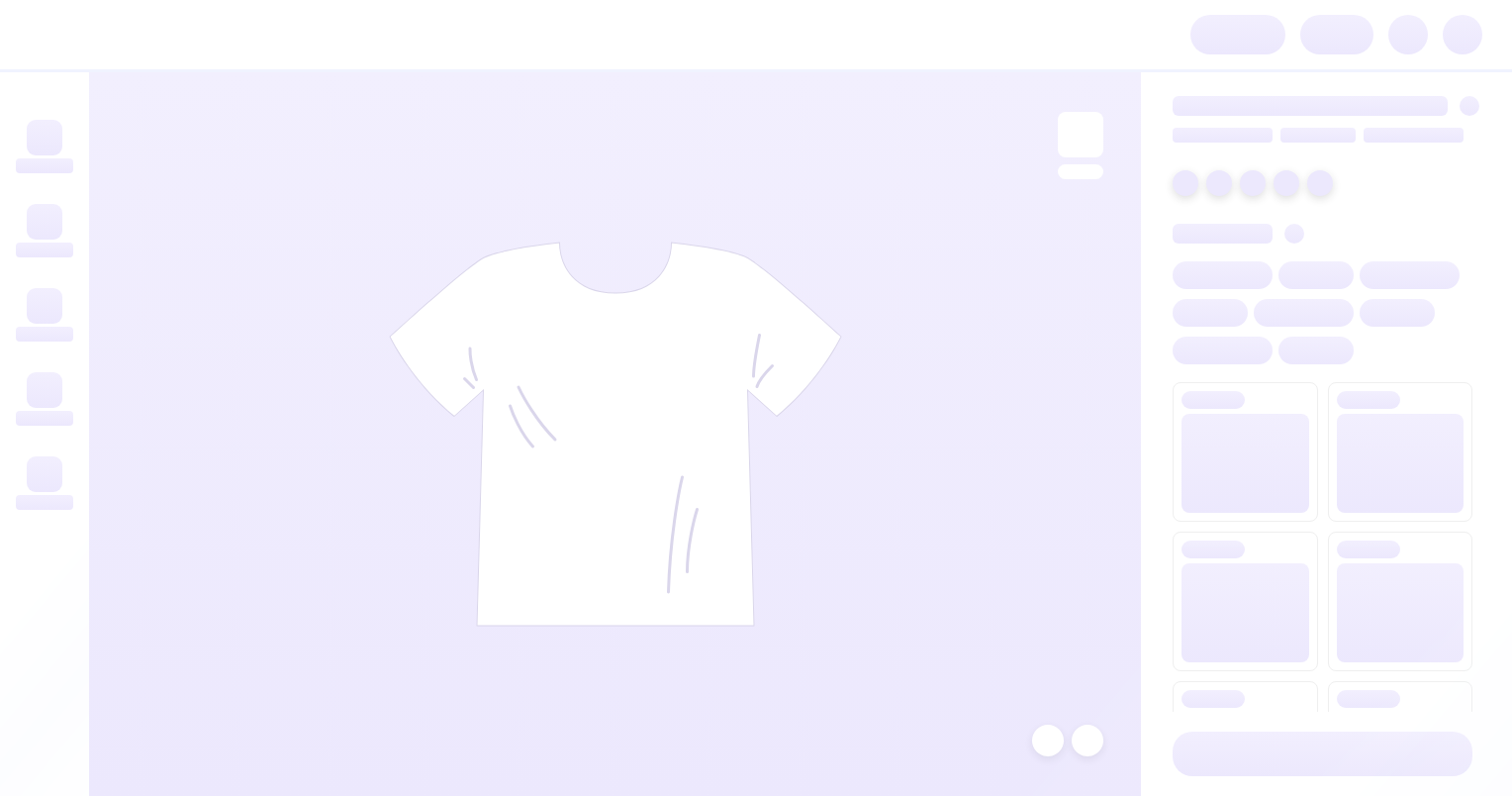 scroll, scrollTop: 0, scrollLeft: 0, axis: both 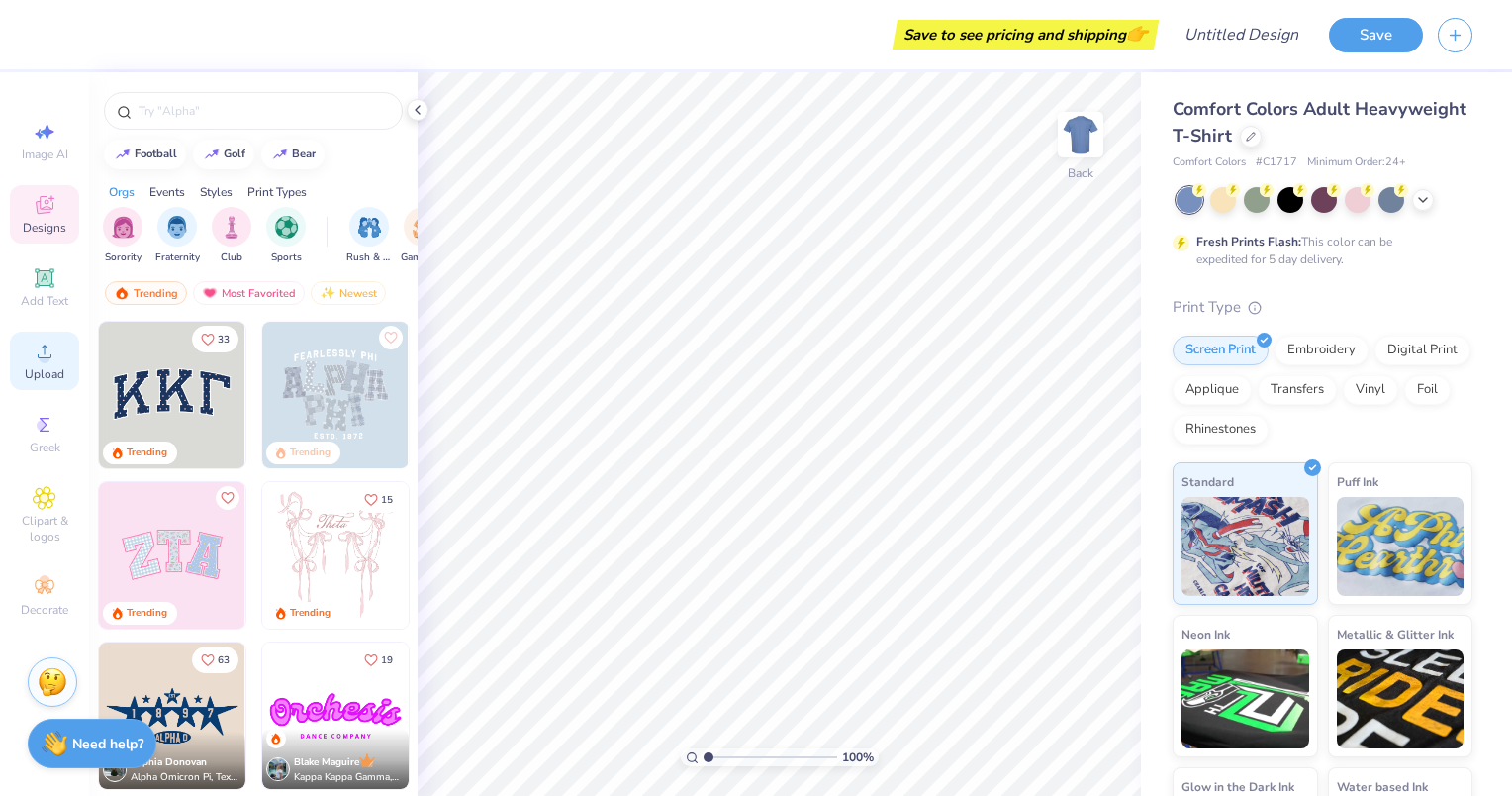 click on "Upload" at bounding box center [45, 374] 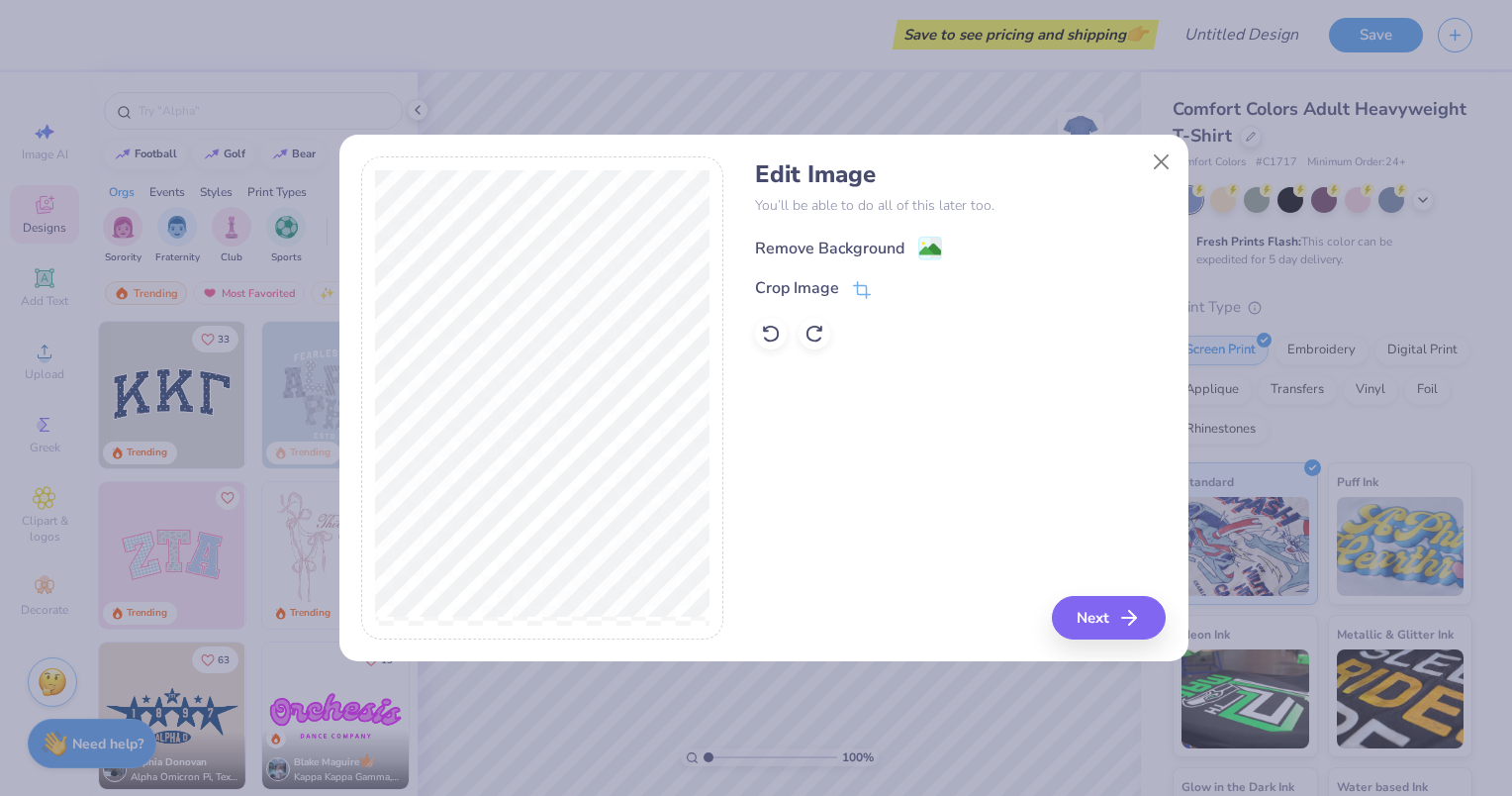 click on "Remove Background" at bounding box center (829, 249) 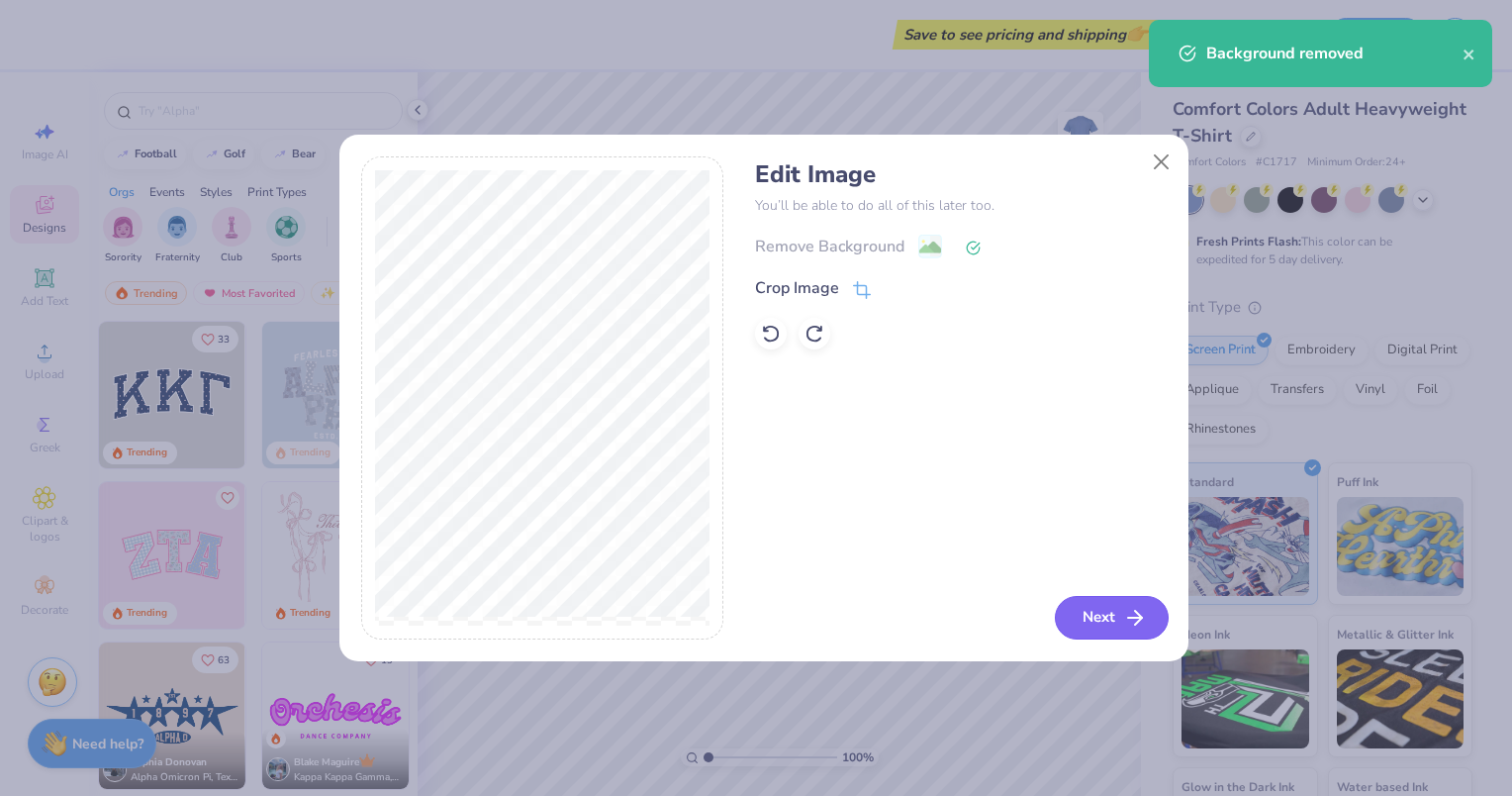 click on "Next" at bounding box center [1111, 618] 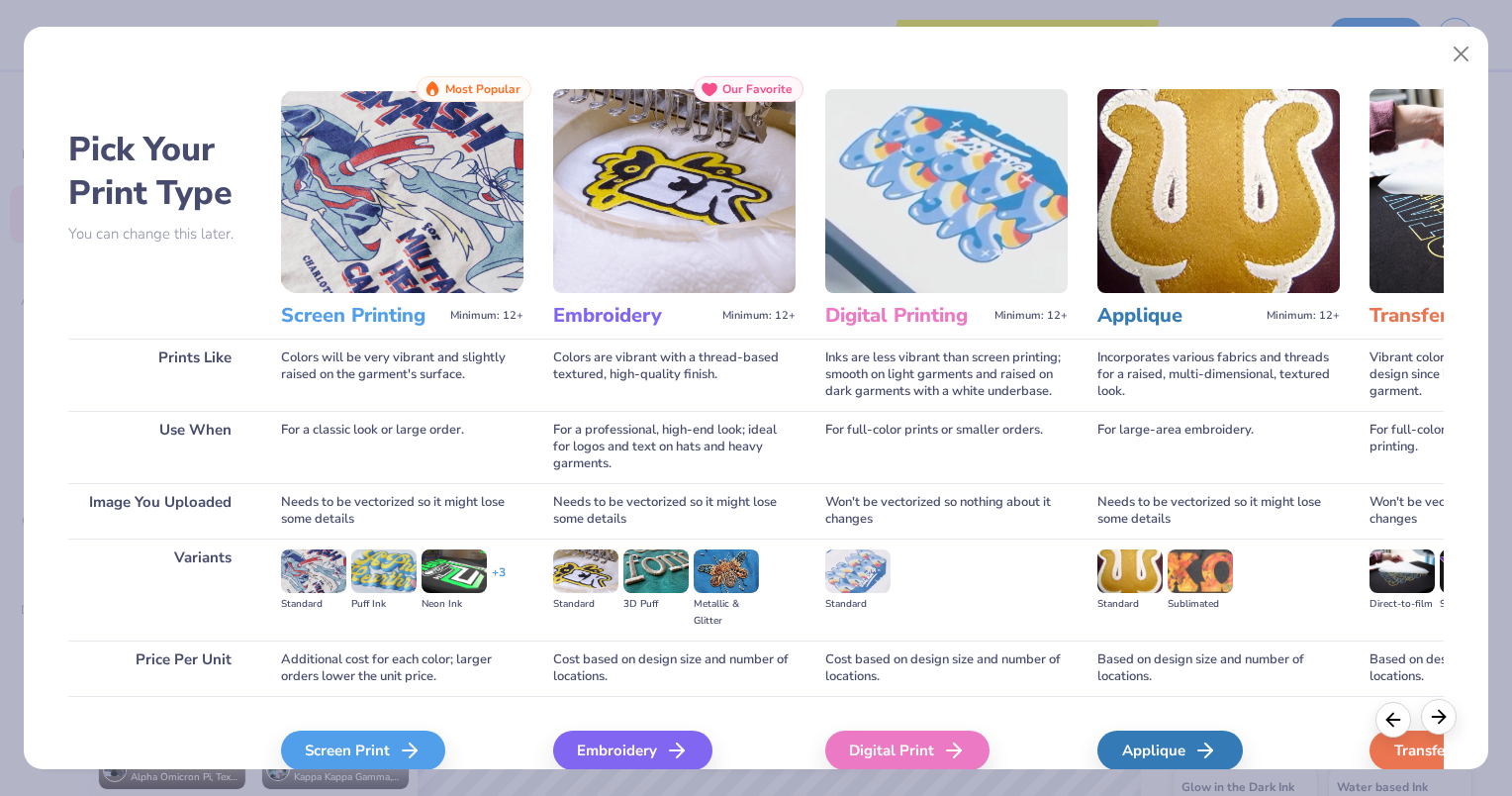 click 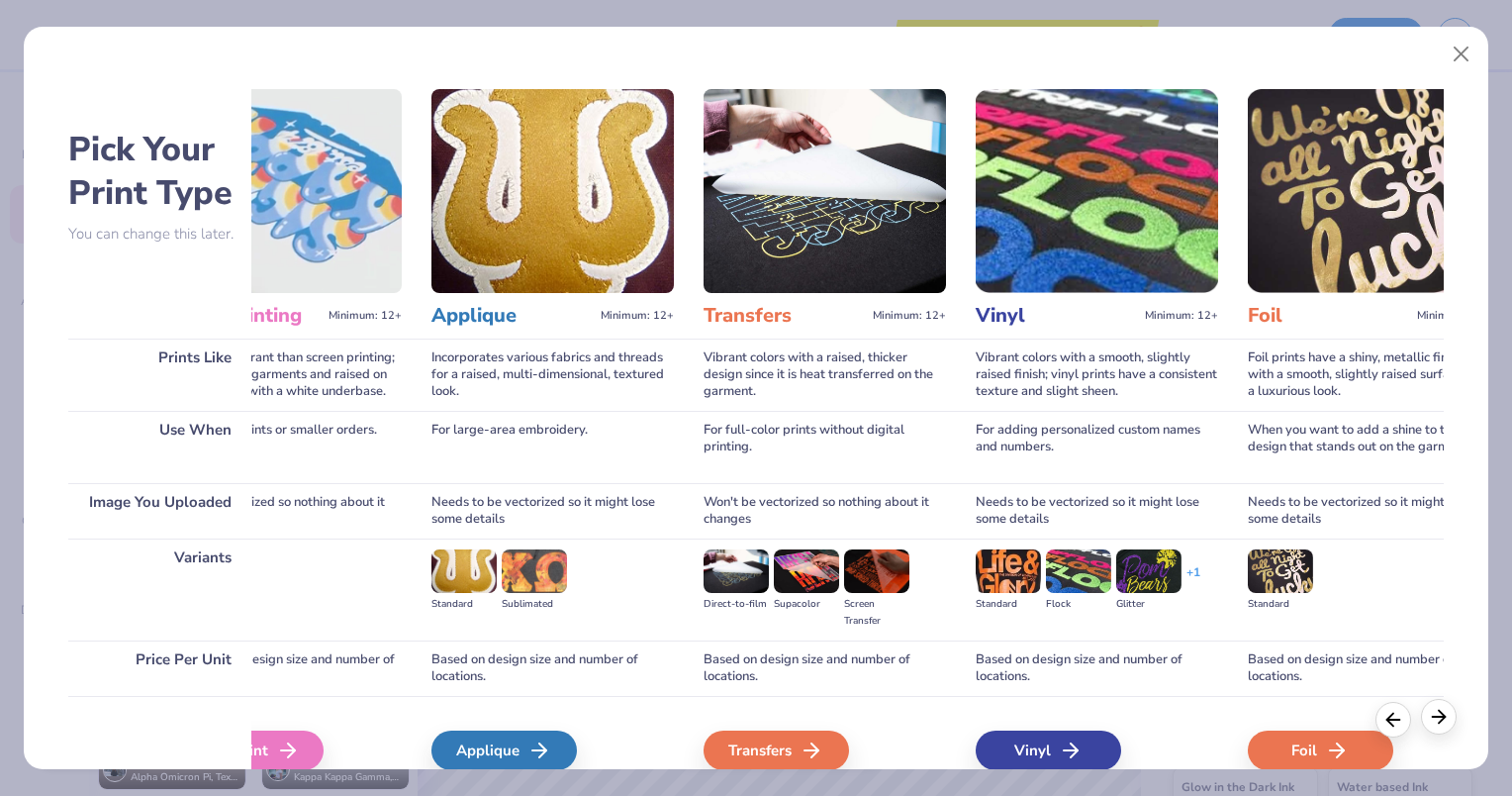 scroll, scrollTop: 0, scrollLeft: 688, axis: horizontal 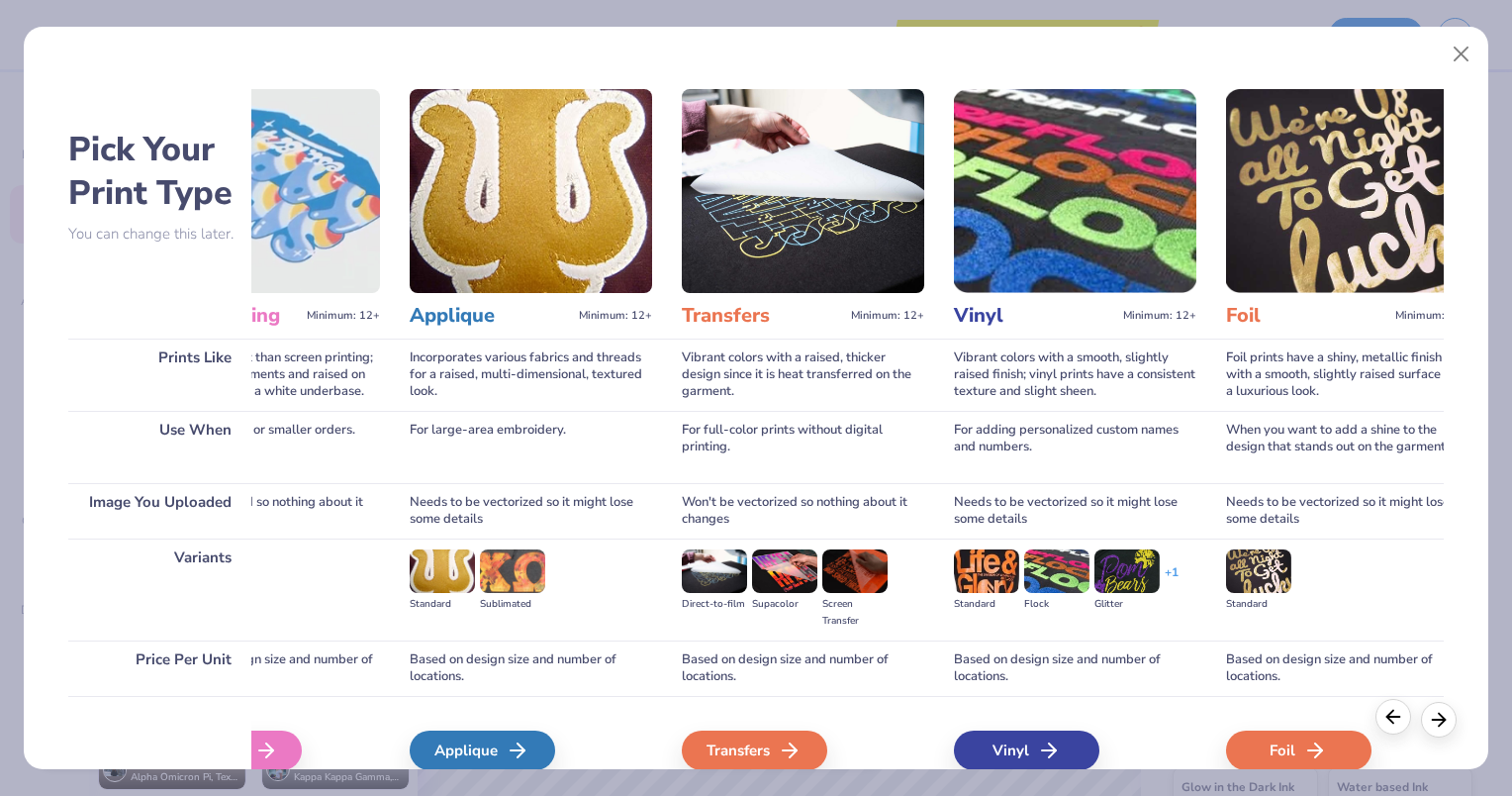 click 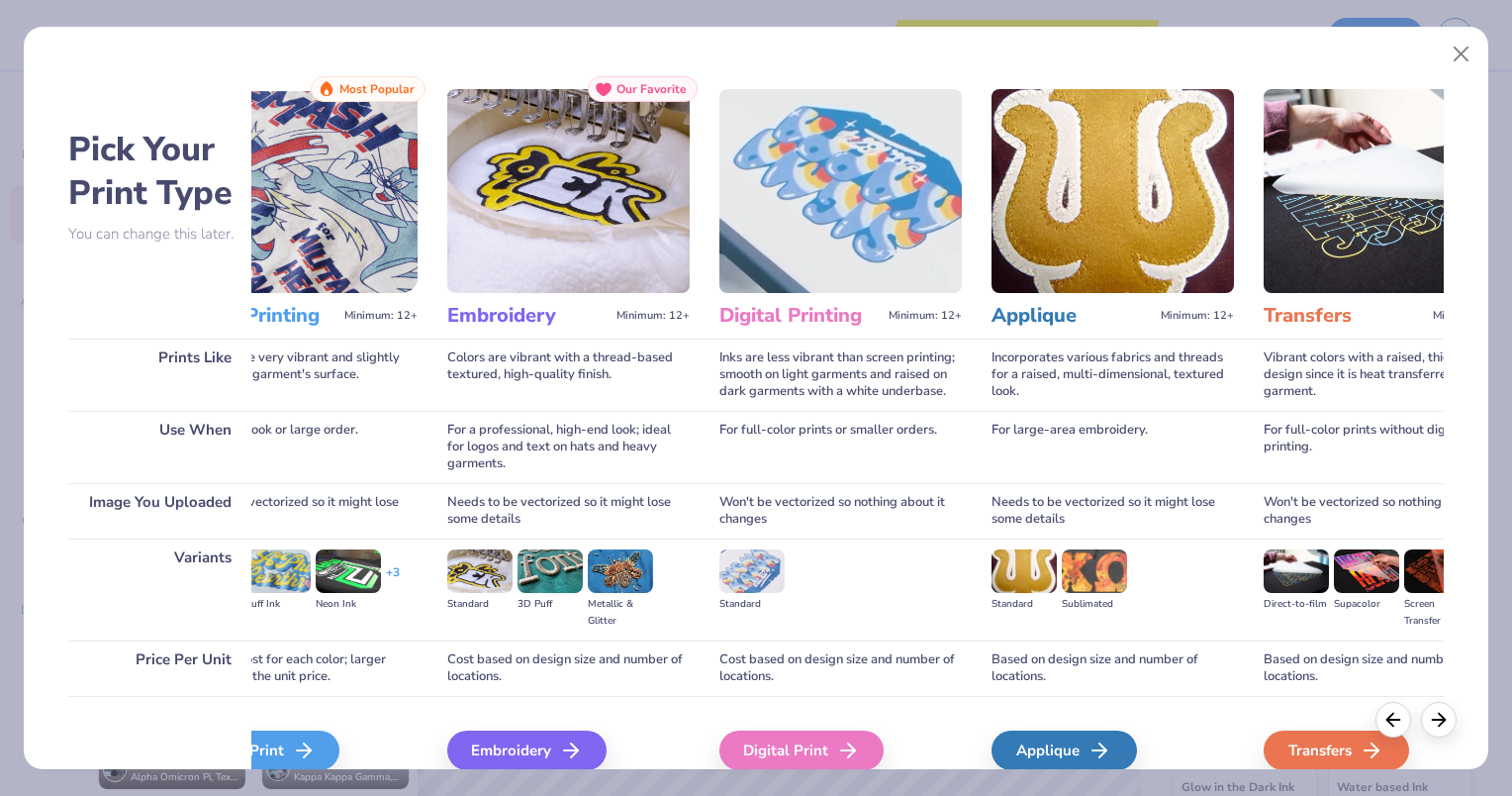 scroll, scrollTop: 0, scrollLeft: 0, axis: both 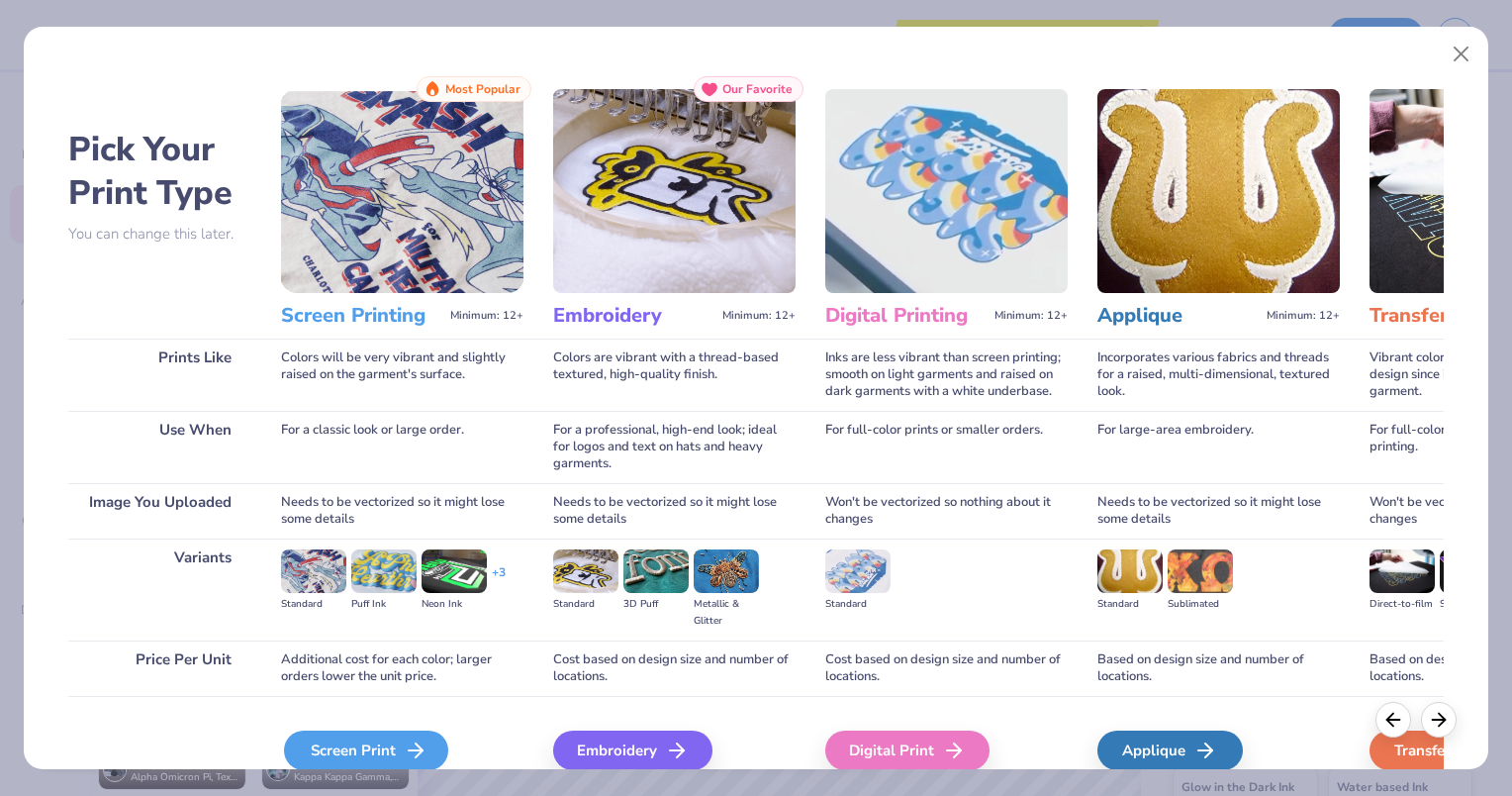 click on "Screen Print" at bounding box center (366, 750) 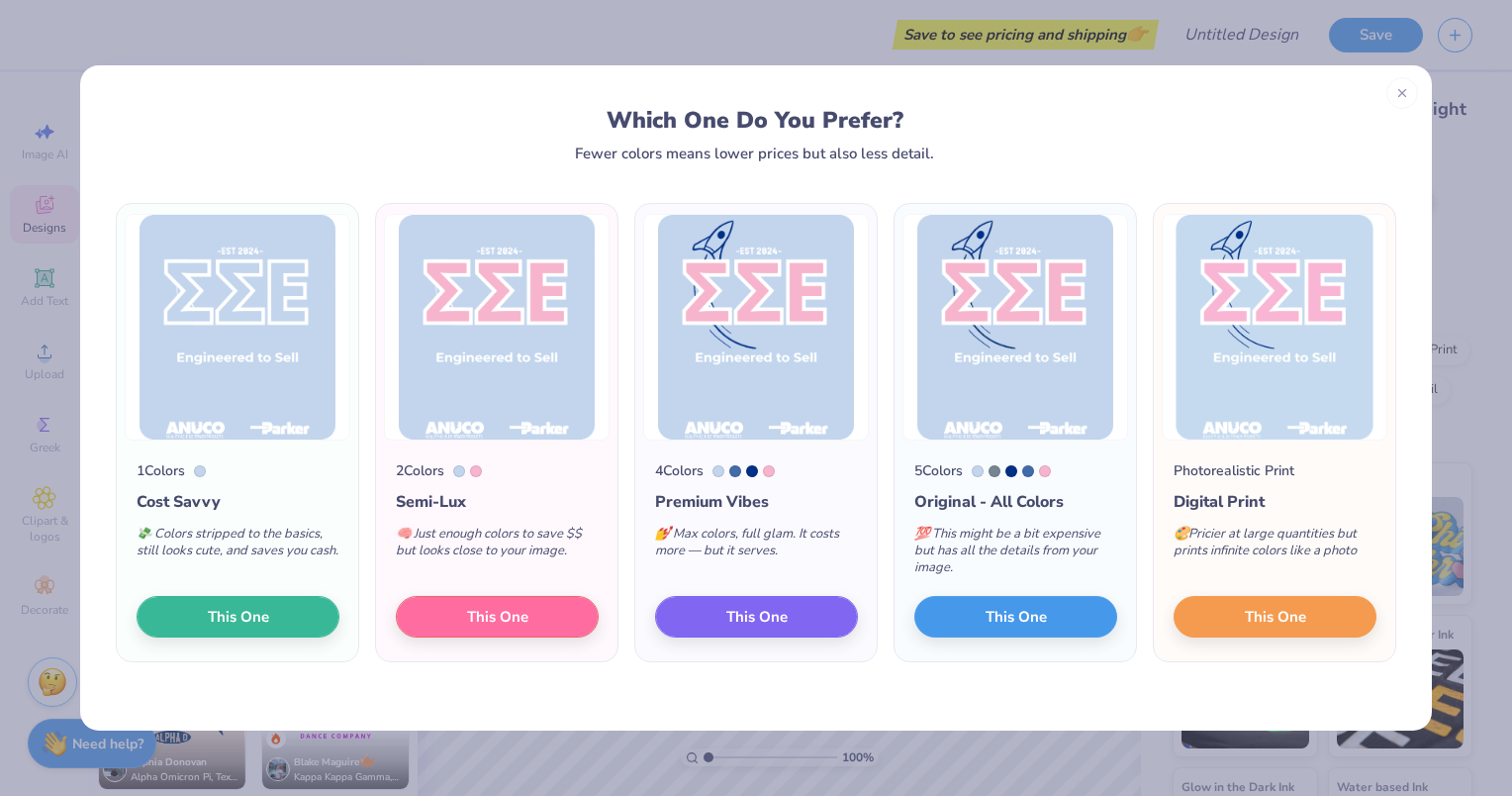 click on "1  Colors Cost Savvy 💸   Colors stripped to the basics, still looks cute, and saves you cash. This One 2  Colors Semi-Lux 🧠   Just enough colors to save $$ but looks close to your image. This One 4  Colors Premium Vibes 💅   Max colors, full glam. It costs more — but it serves. This One 5  Colors Original - All Colors 💯   This might be a bit expensive but has all the details from your image. This One Photorealistic Print Digital Print 🎨  Pricier at large quantities but prints infinite colors like a photo This One" at bounding box center [756, 446] 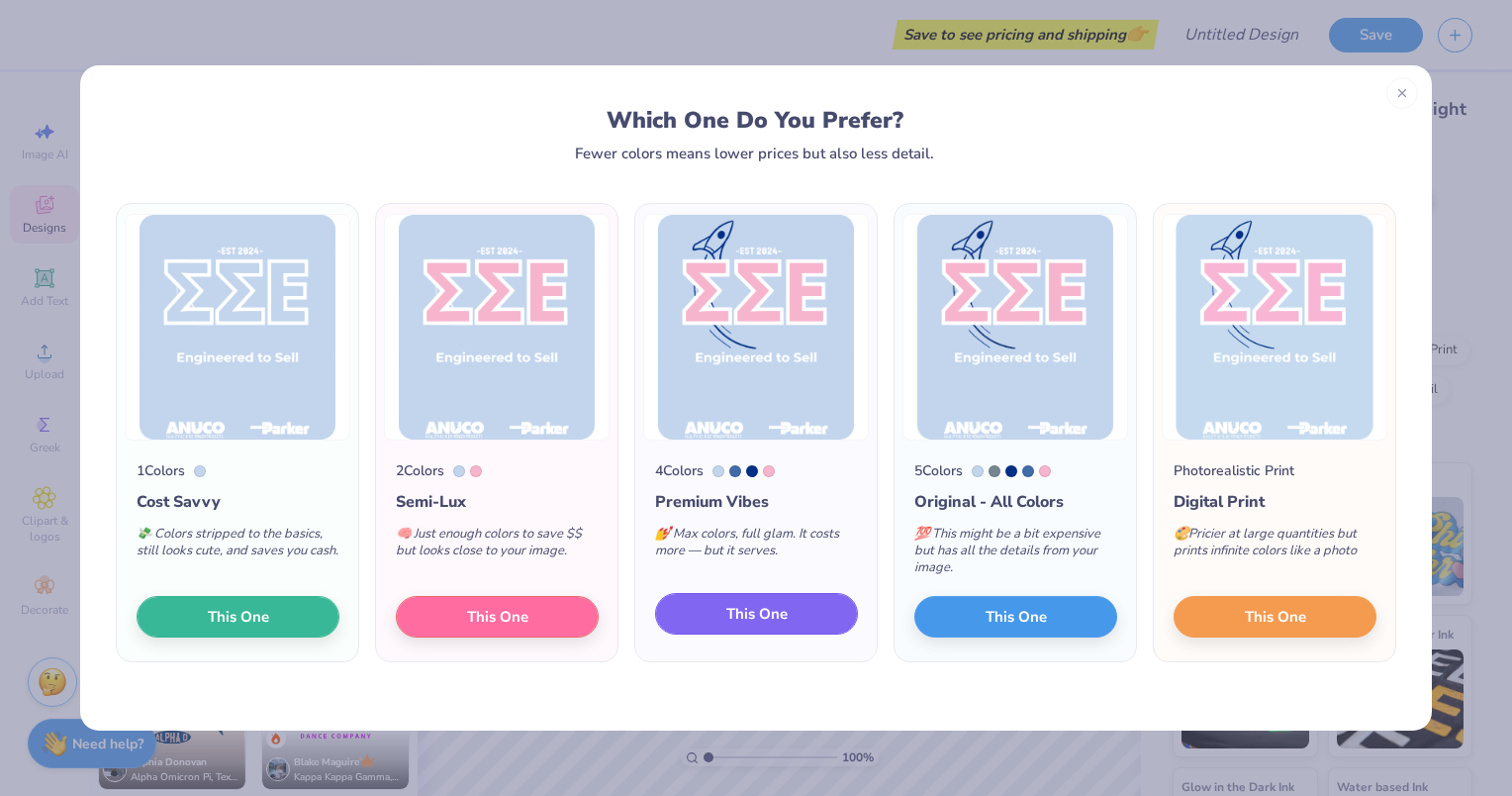 click on "This One" at bounding box center (757, 614) 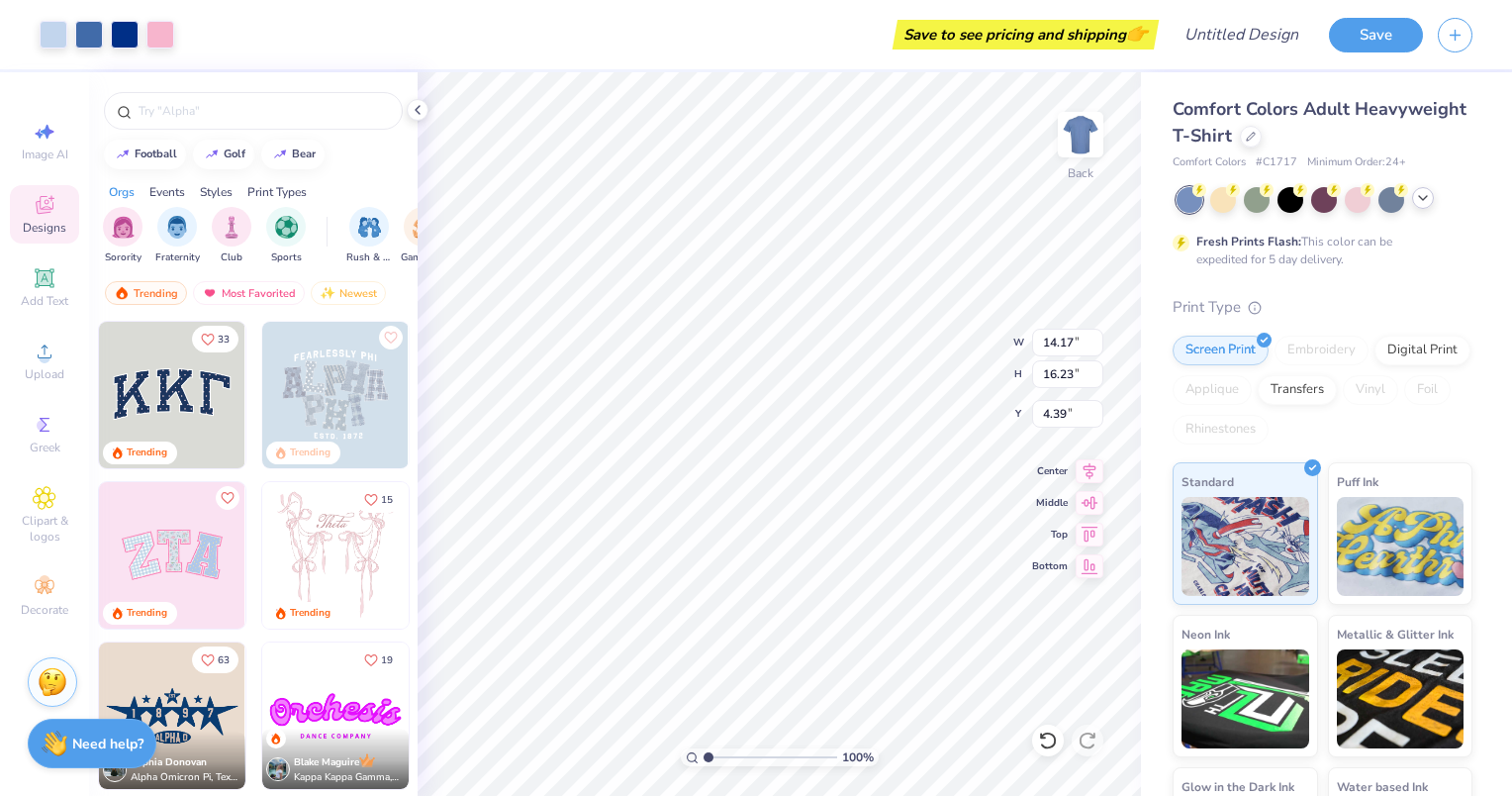 click 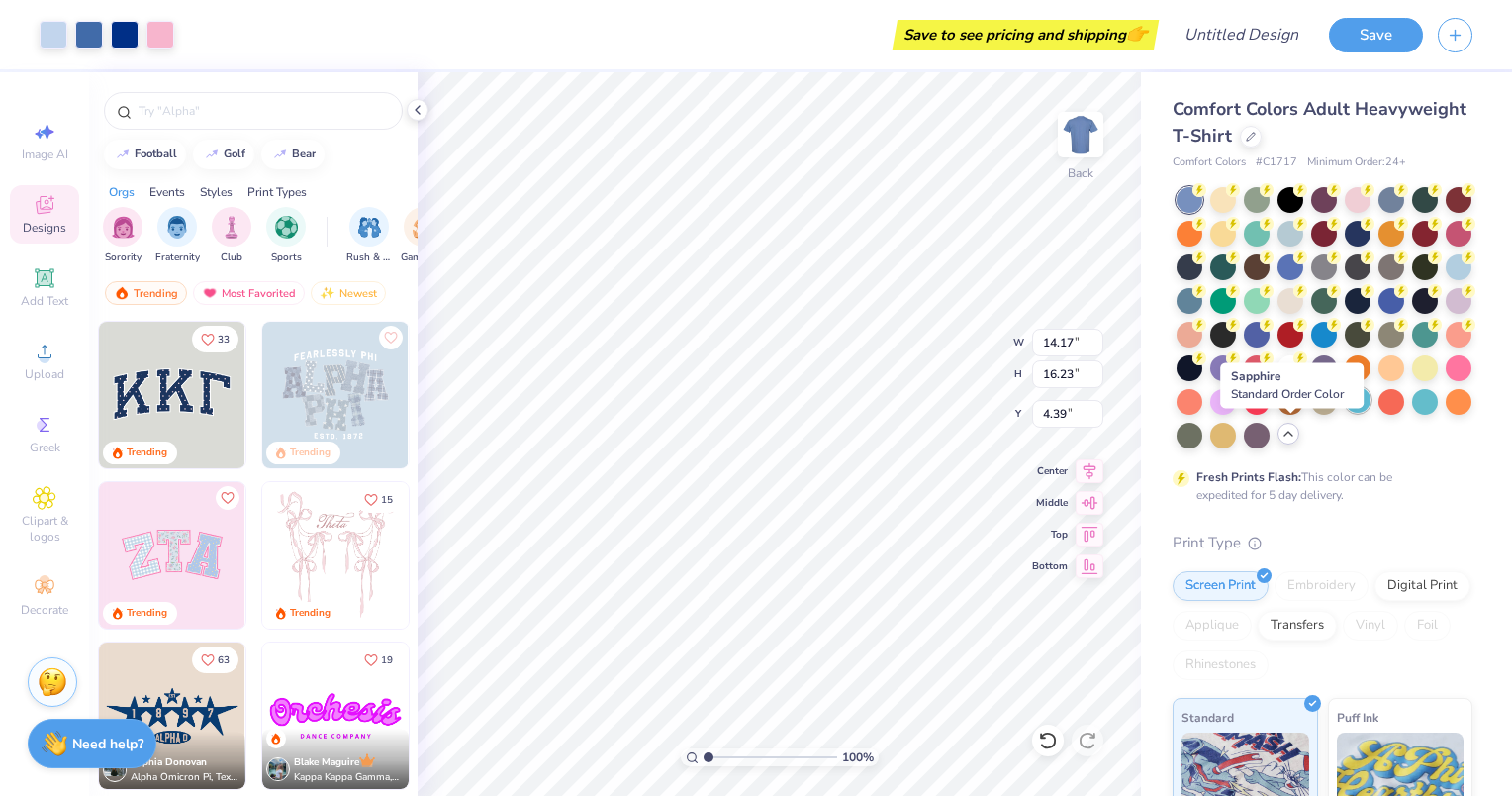 click at bounding box center [1358, 400] 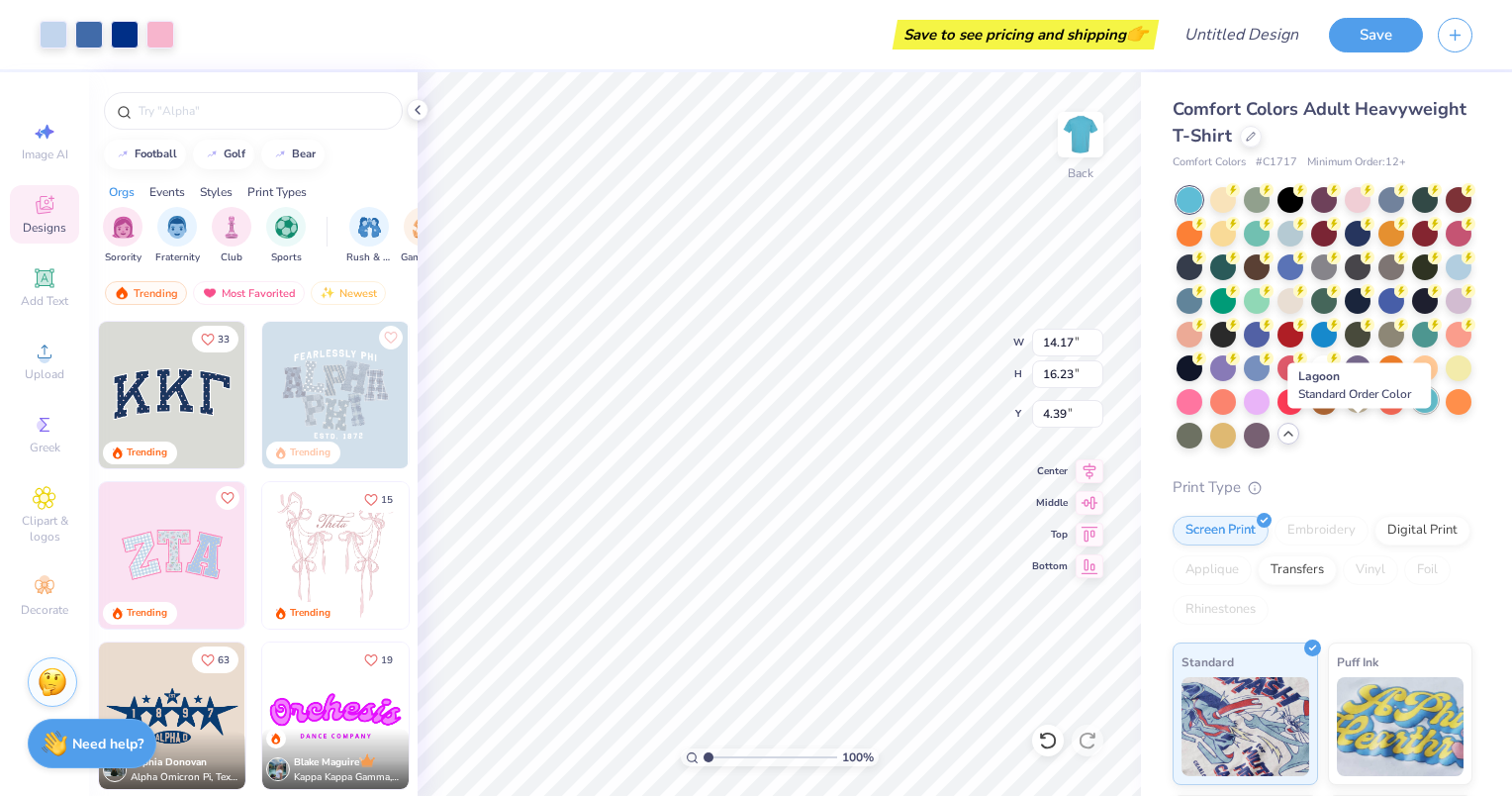 click at bounding box center [1425, 400] 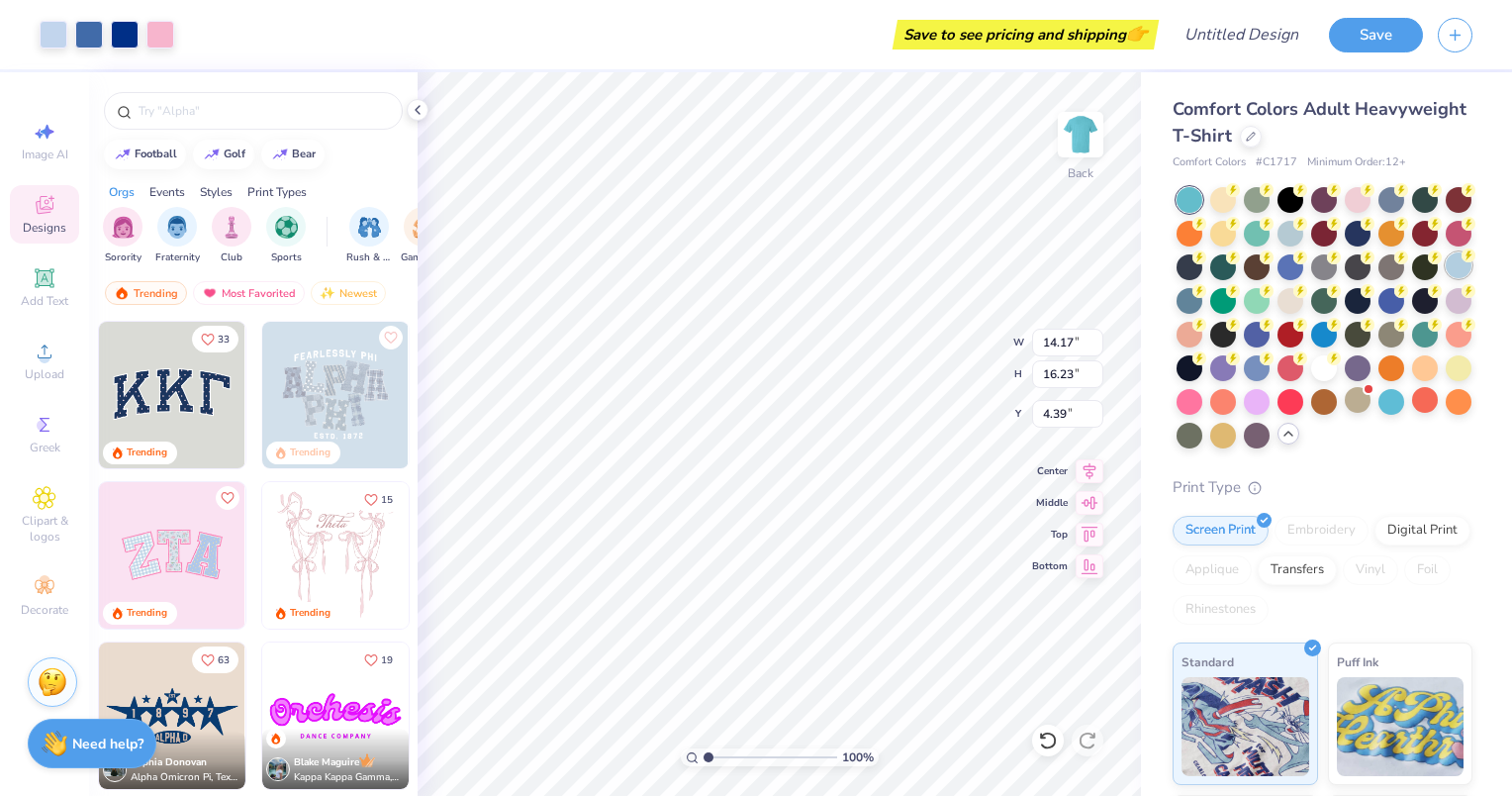 click at bounding box center [1459, 265] 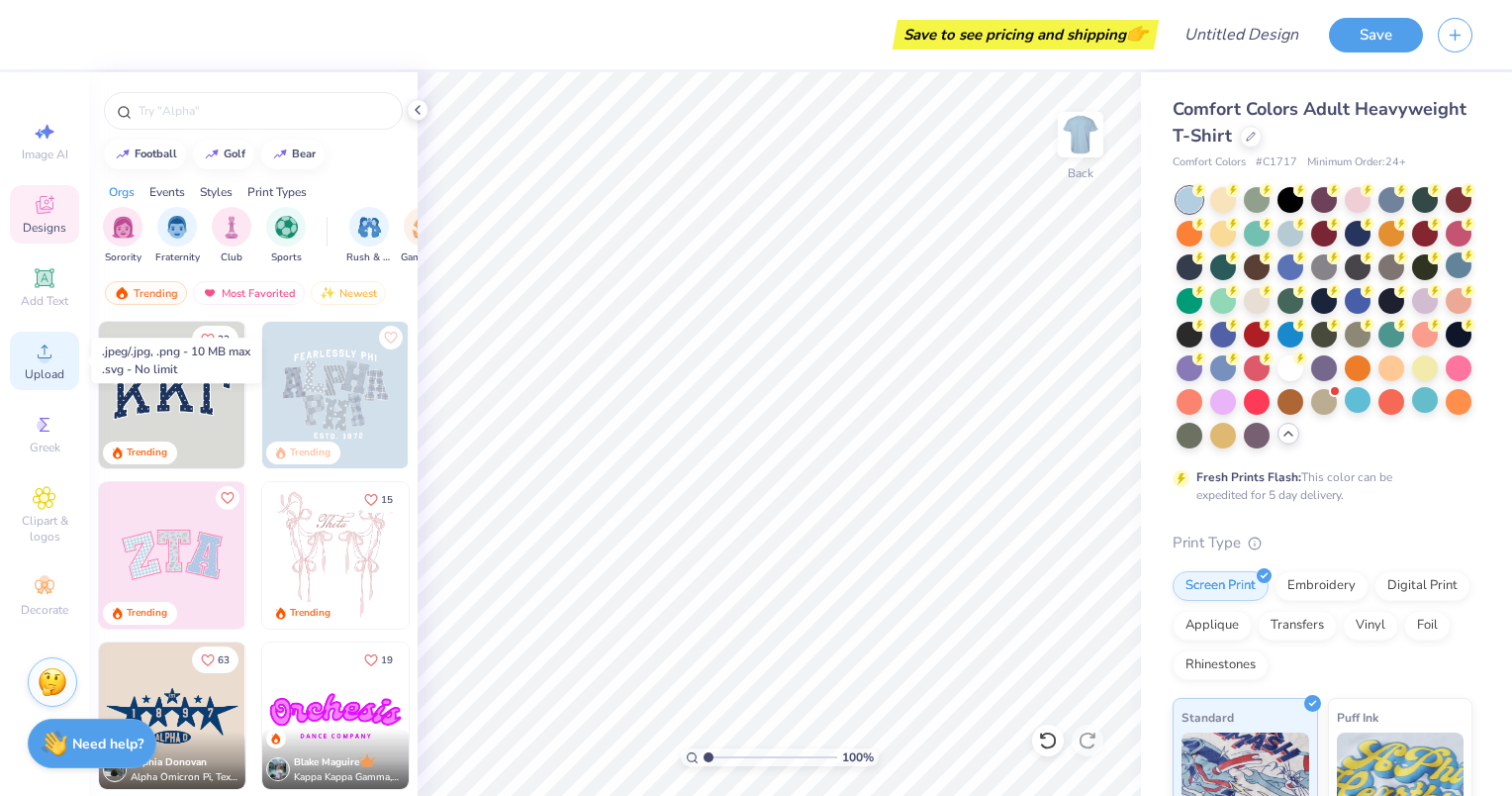 click on "Upload" at bounding box center (45, 360) 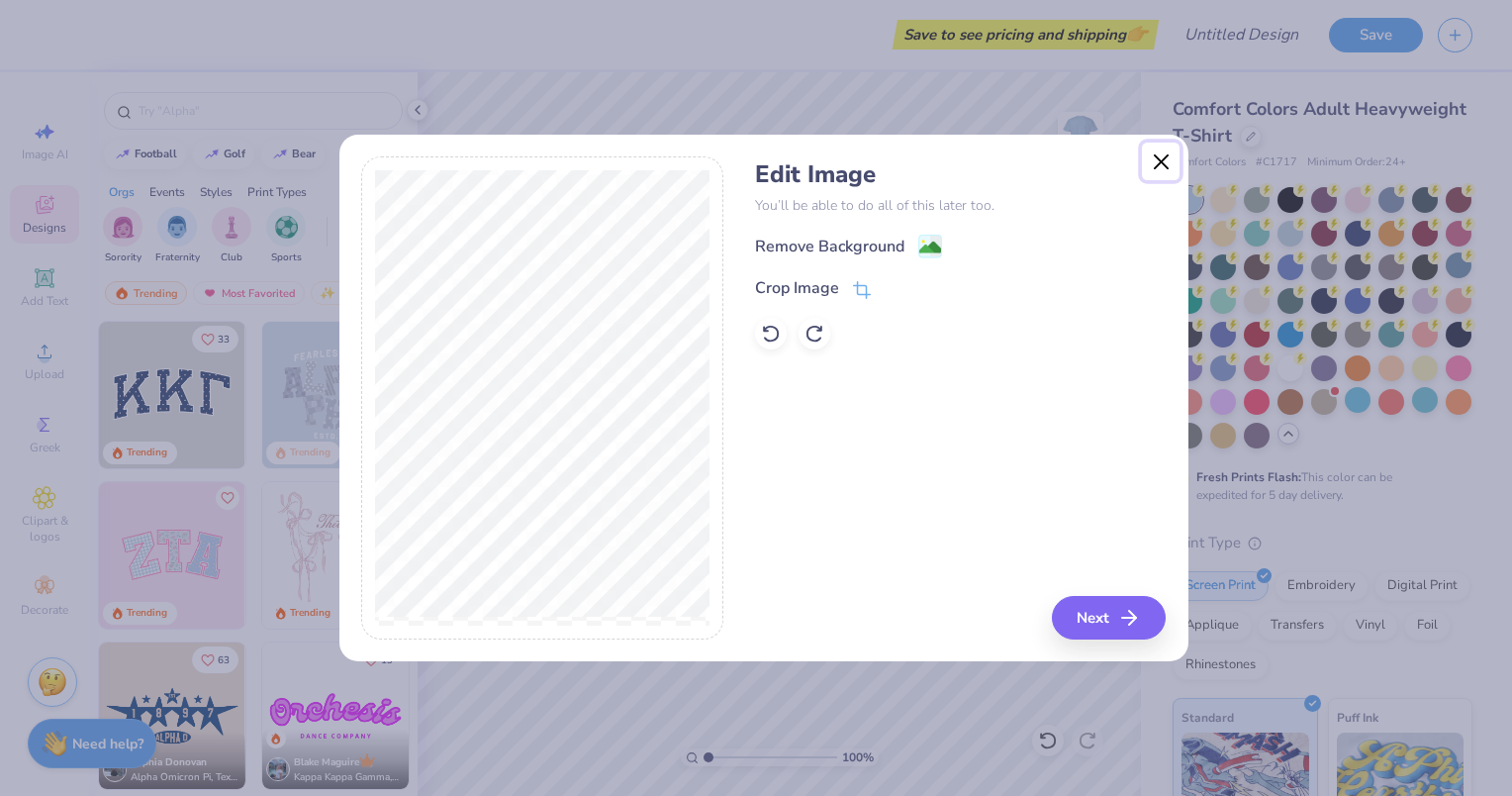 click at bounding box center [1161, 161] 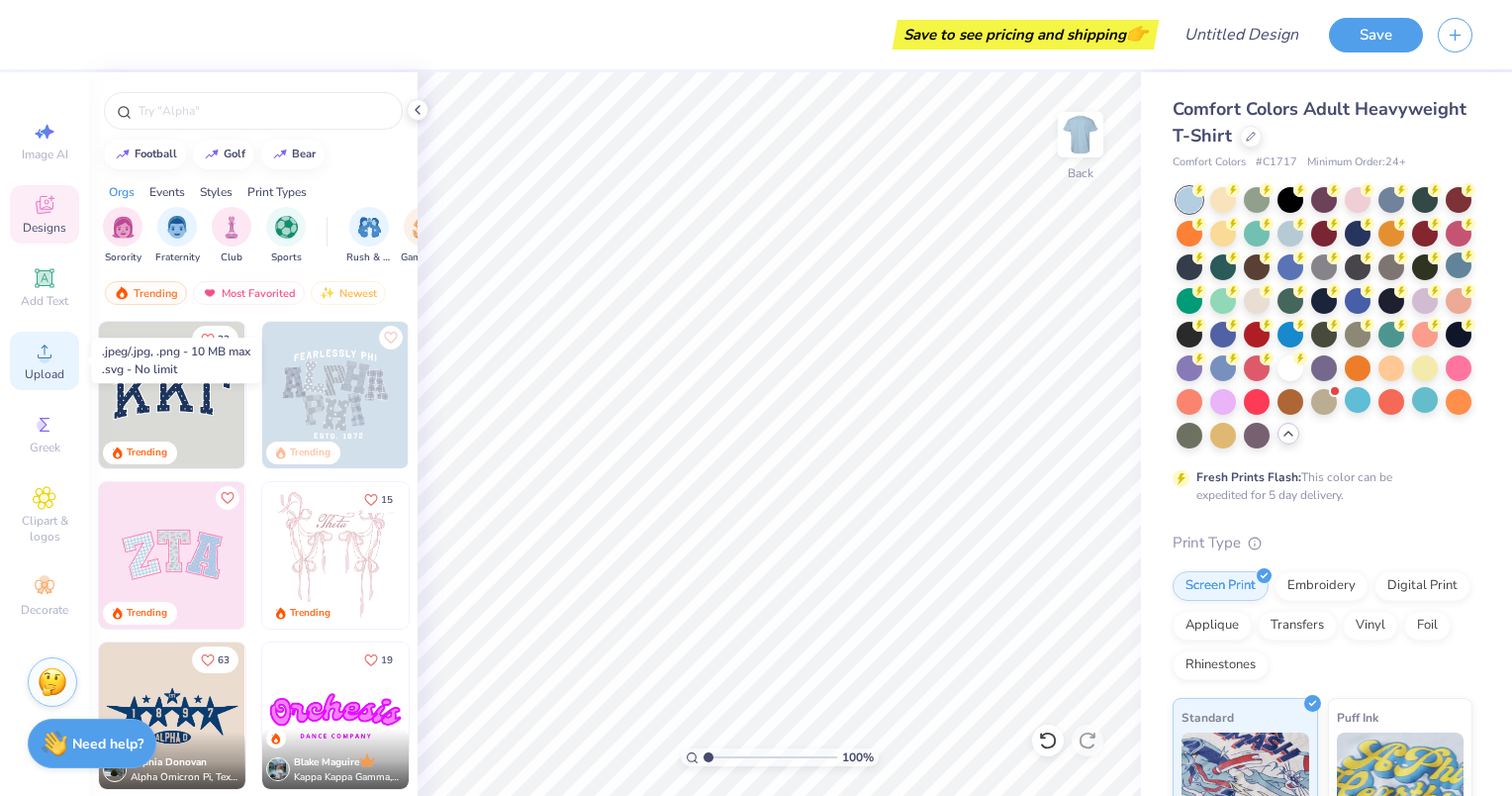 click 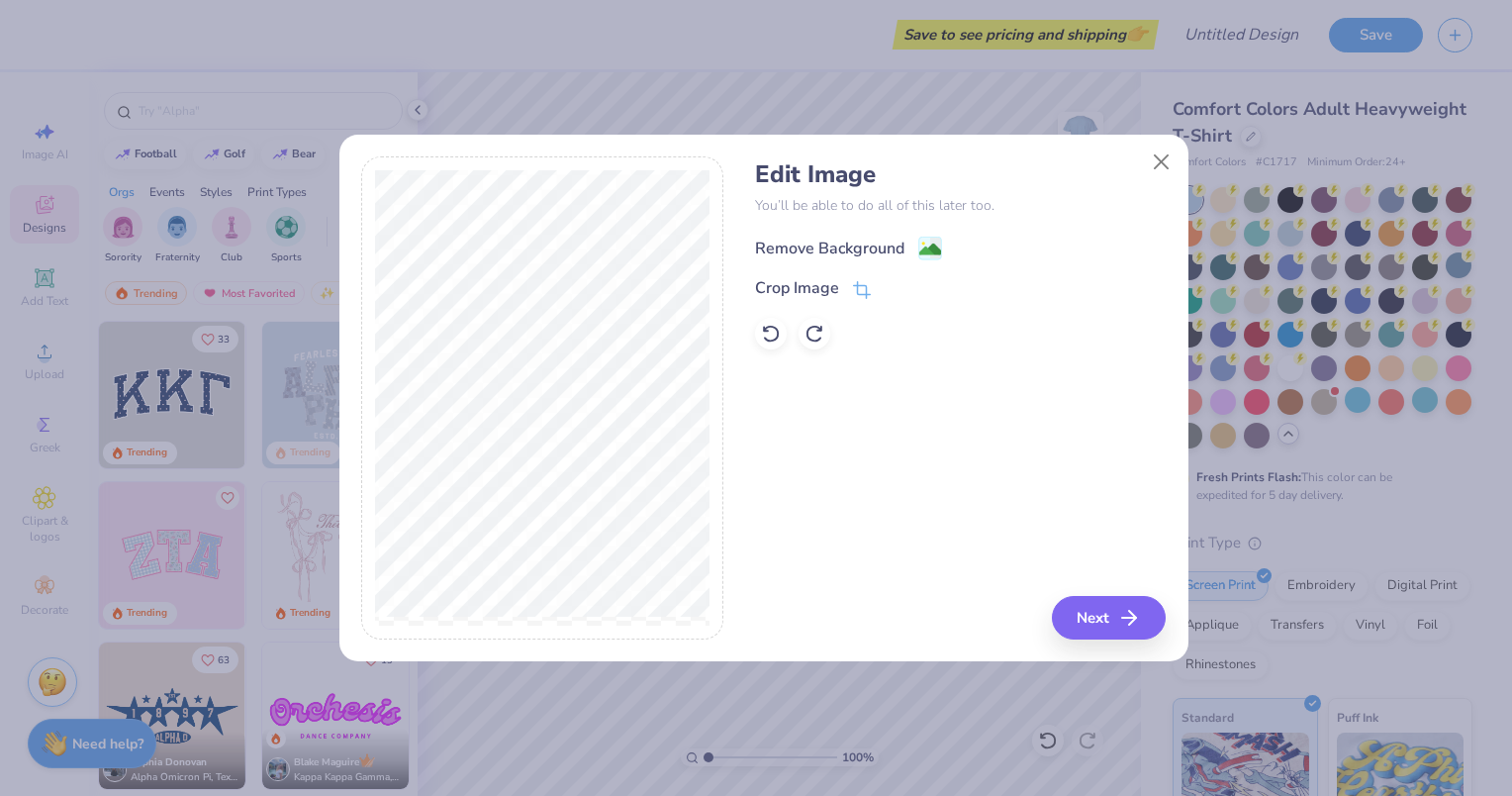 click on "Remove Background" at bounding box center (829, 249) 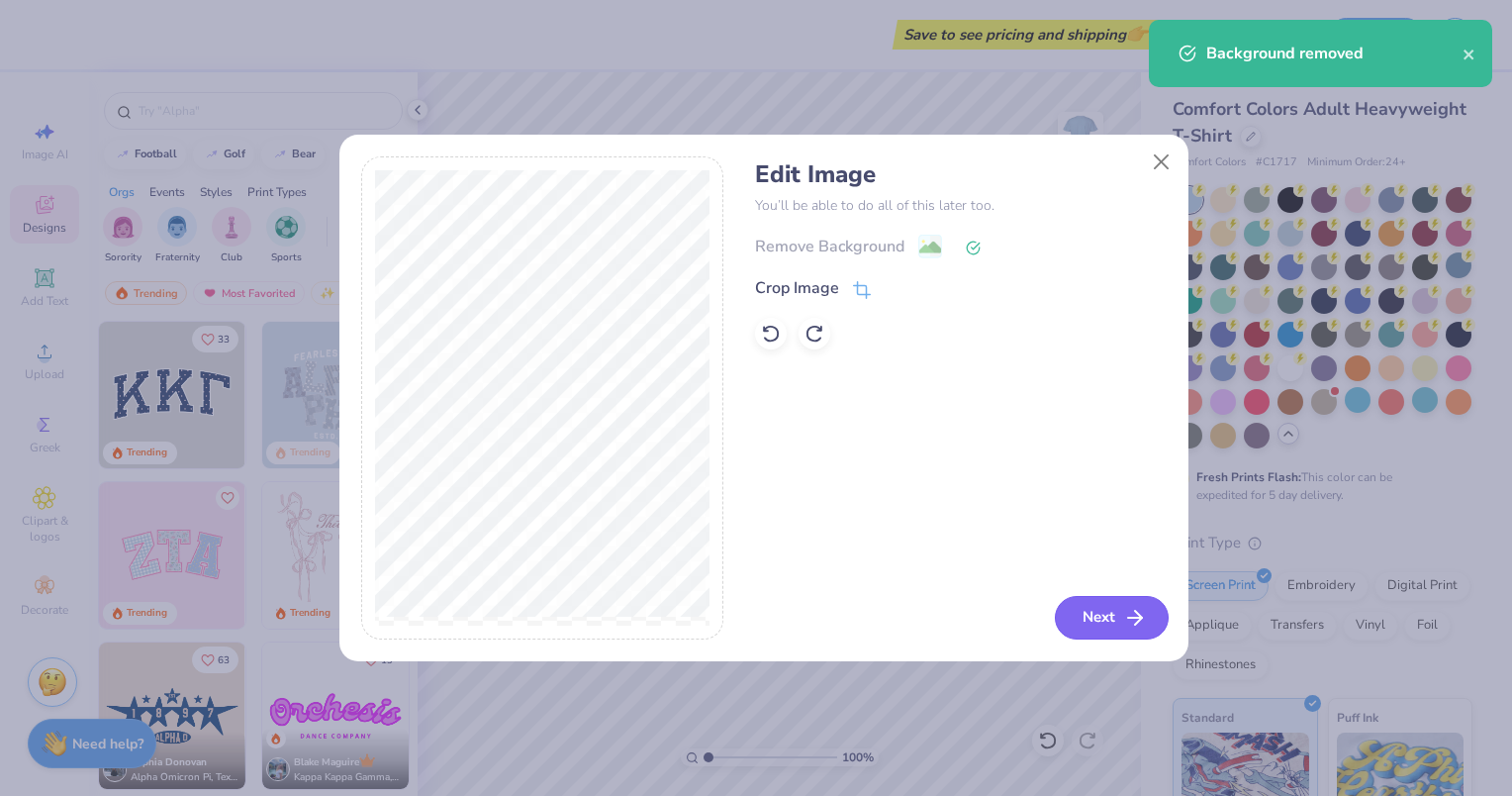 click 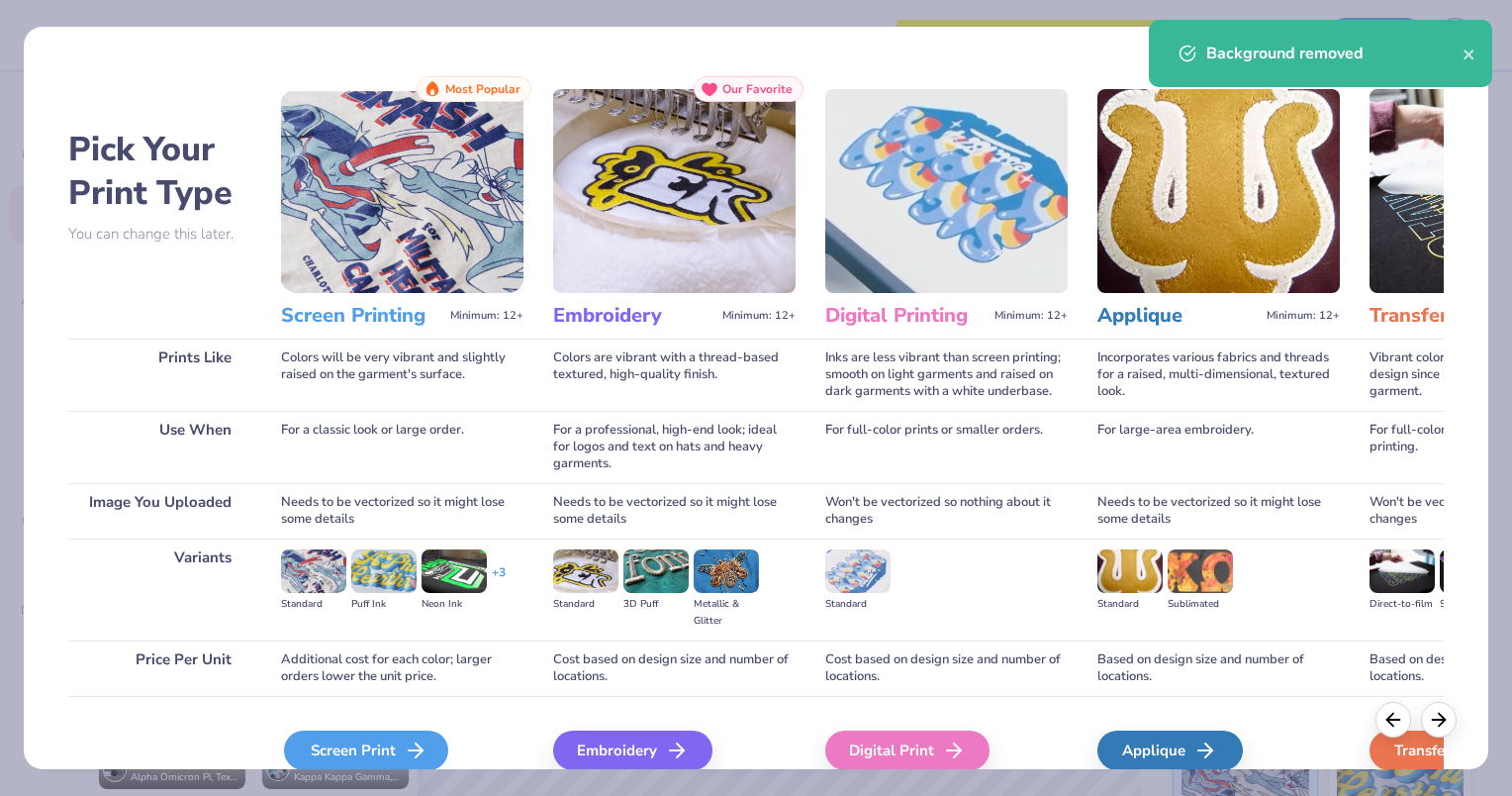 click on "Screen Print" at bounding box center [366, 750] 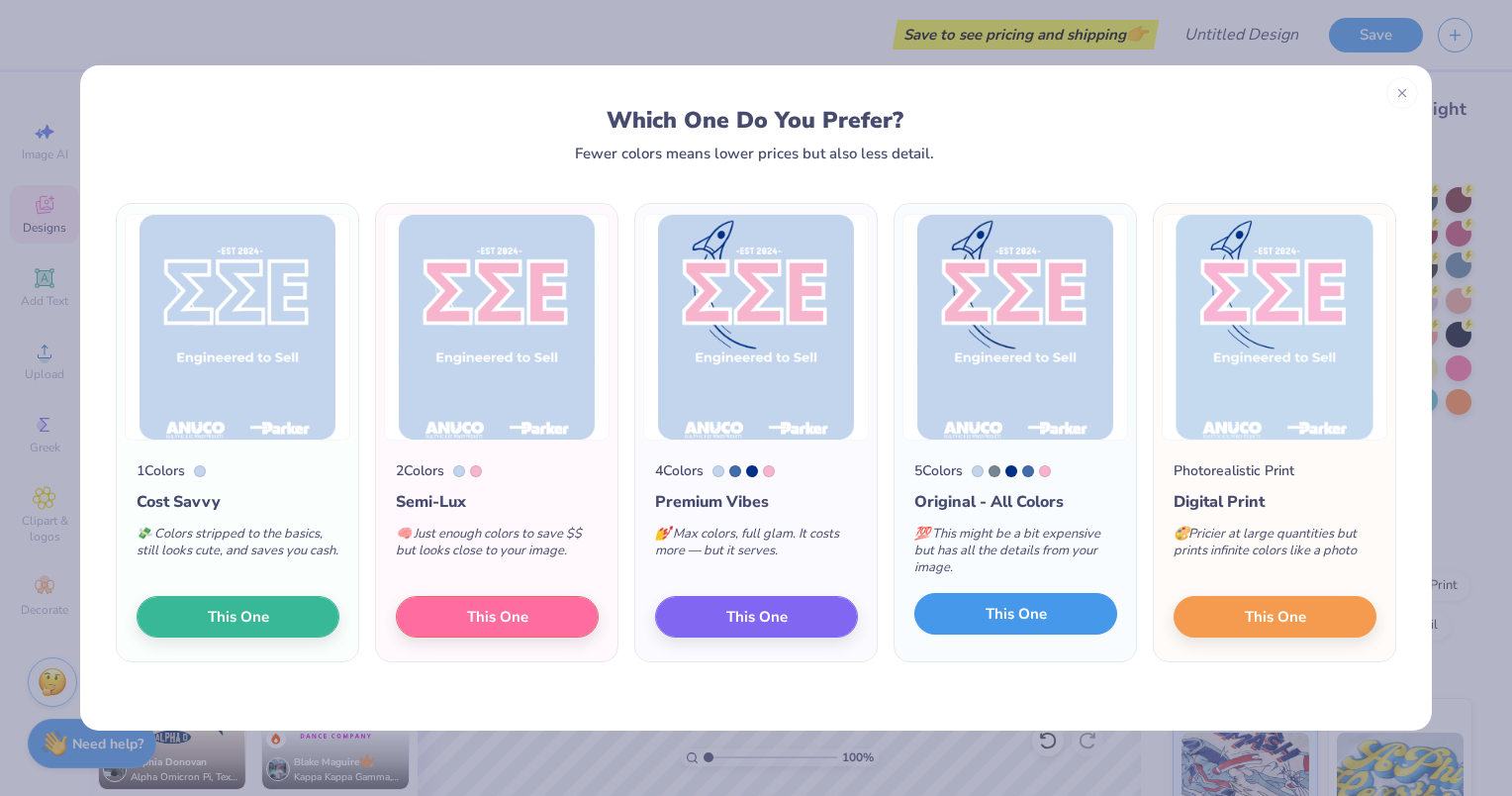 click on "This One" at bounding box center [1016, 614] 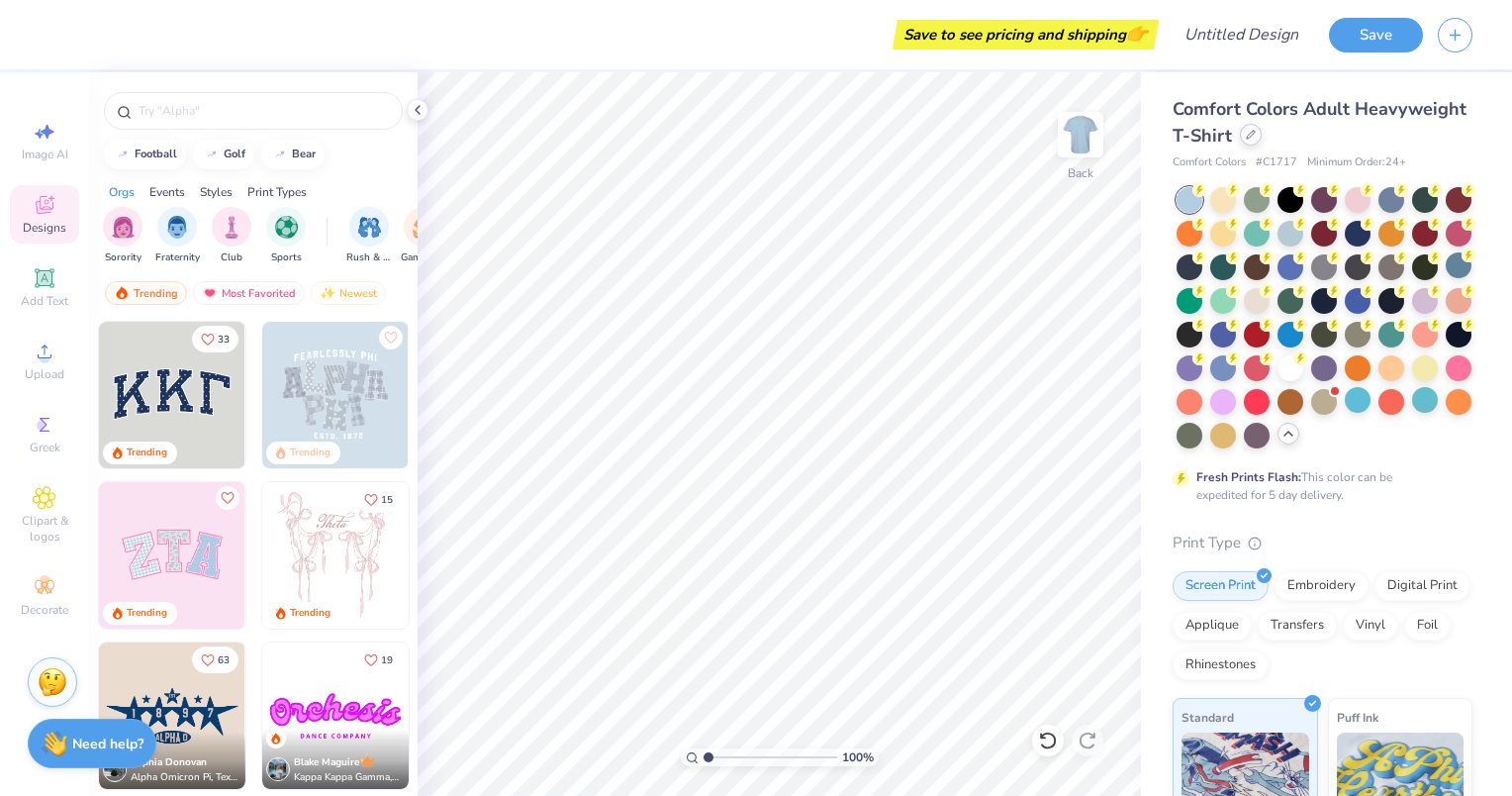 click 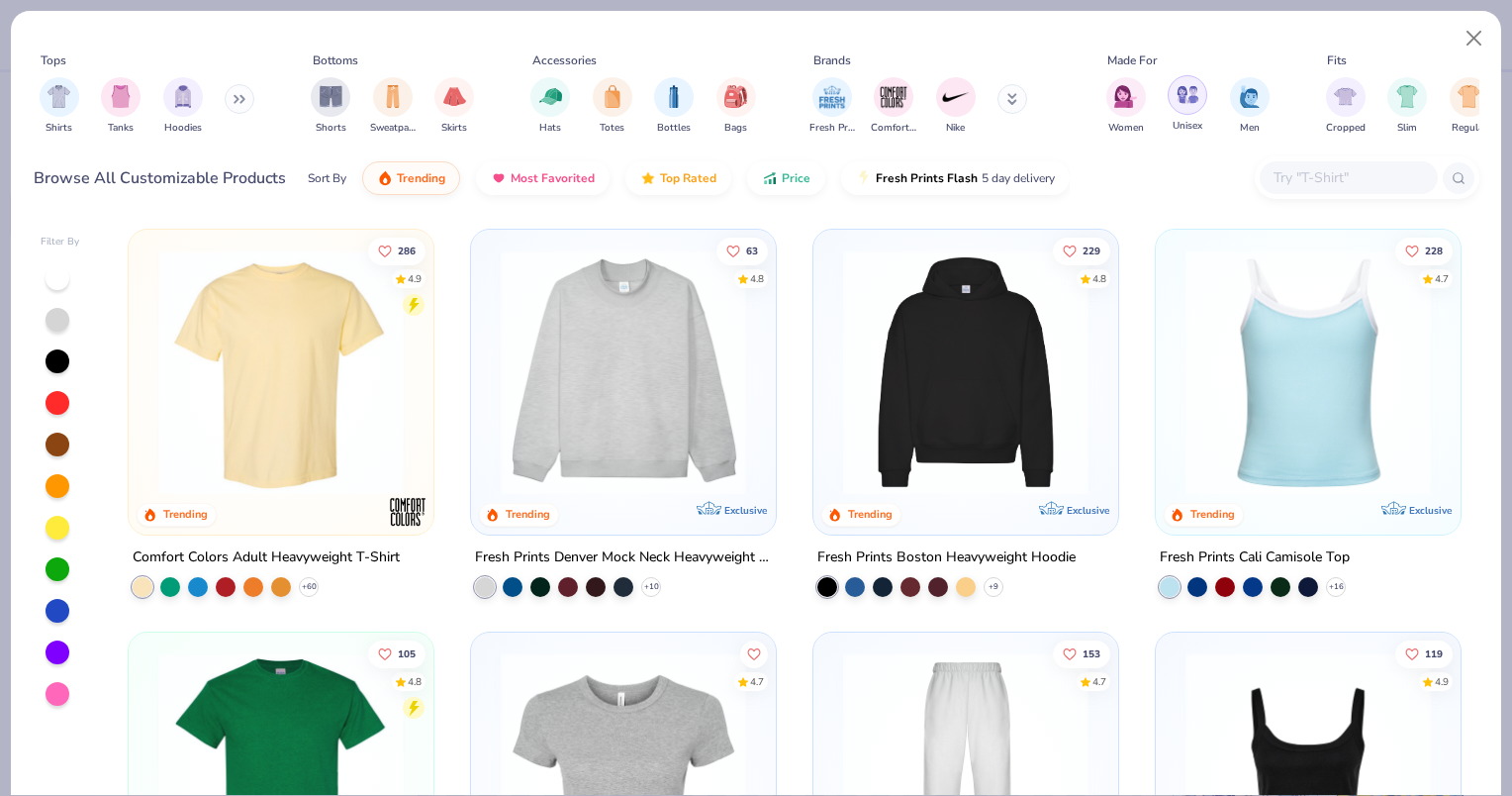 click at bounding box center [1187, 94] 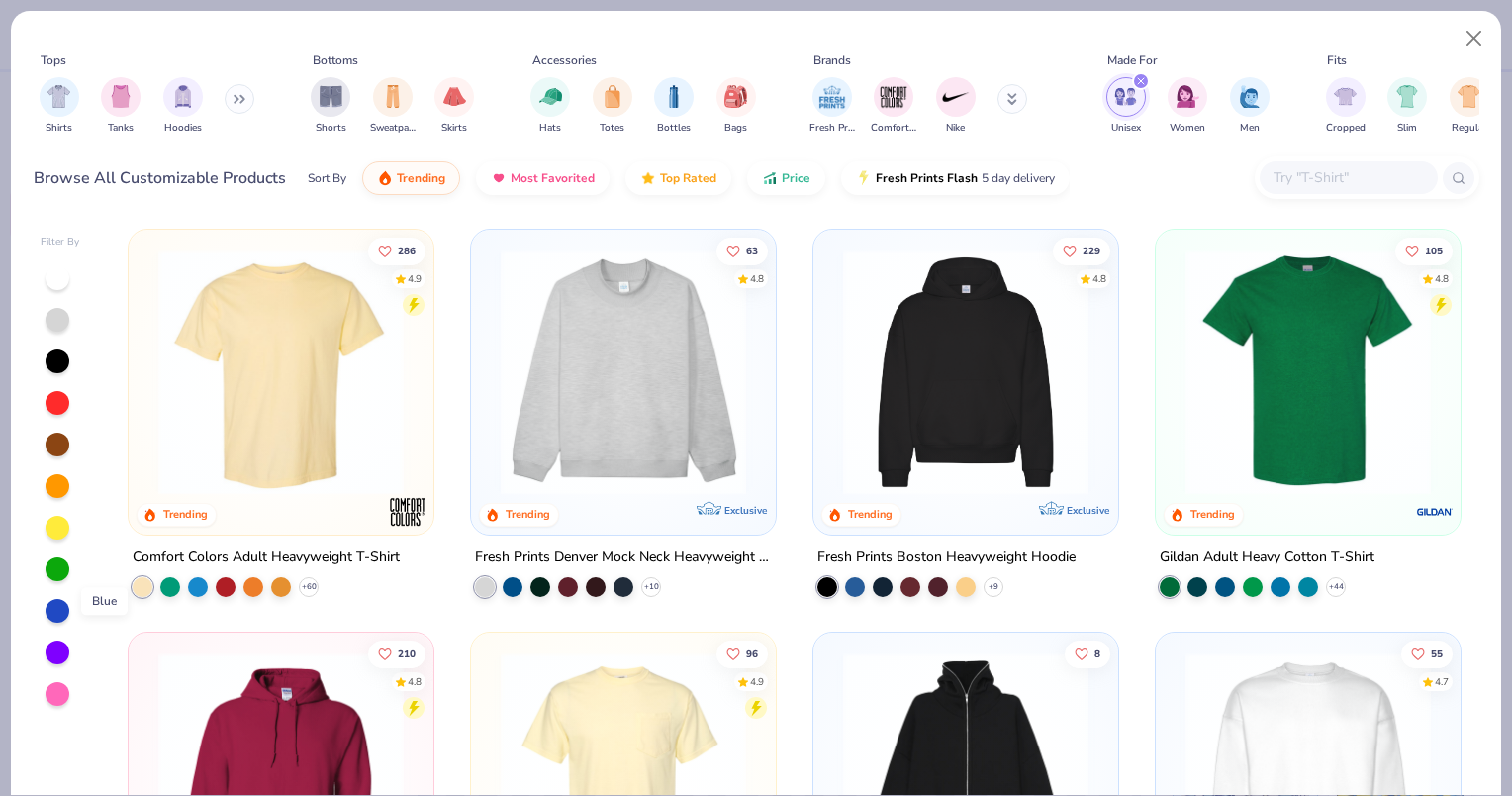 click at bounding box center [57, 611] 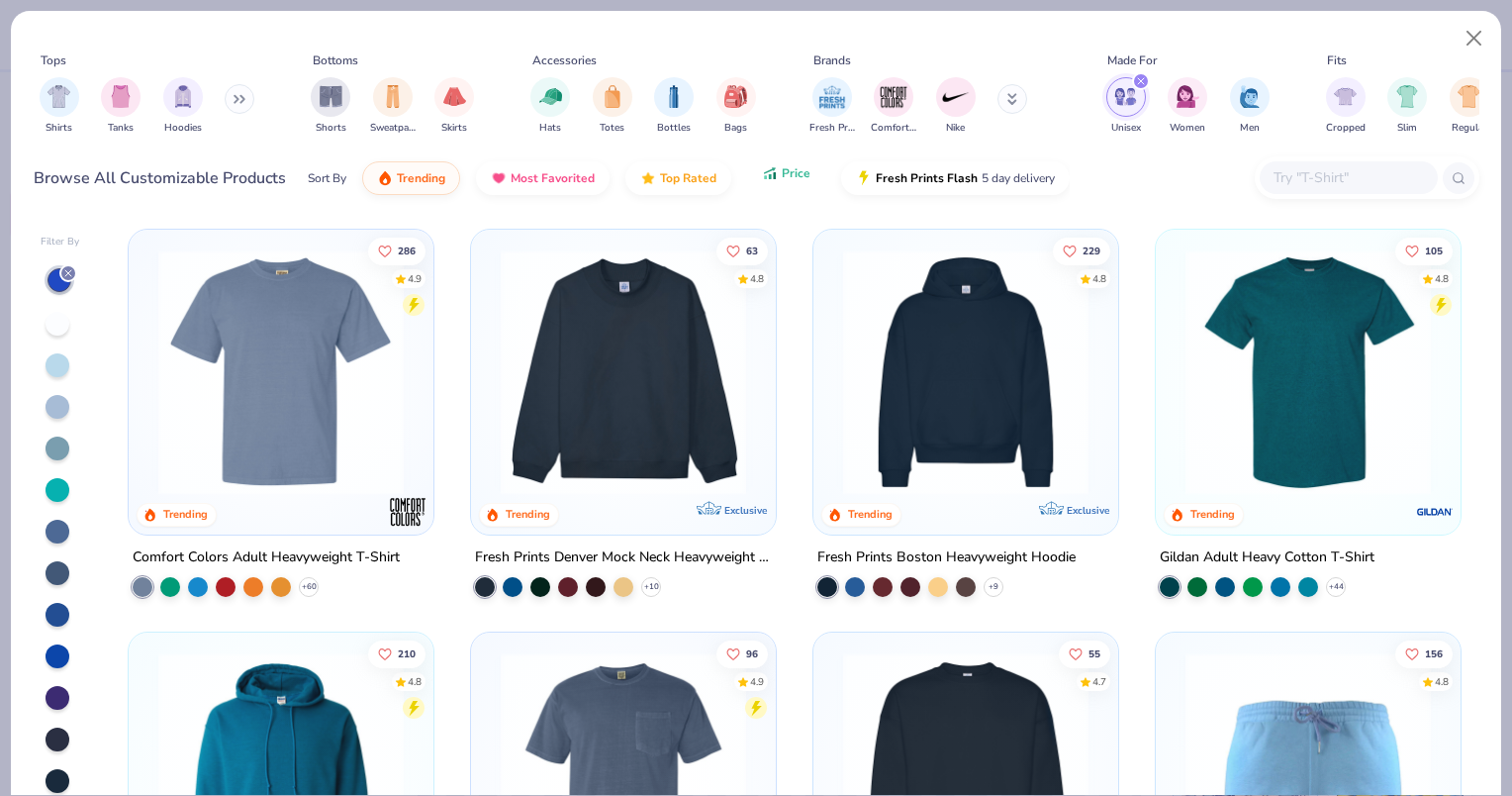click on "Price" at bounding box center [786, 173] 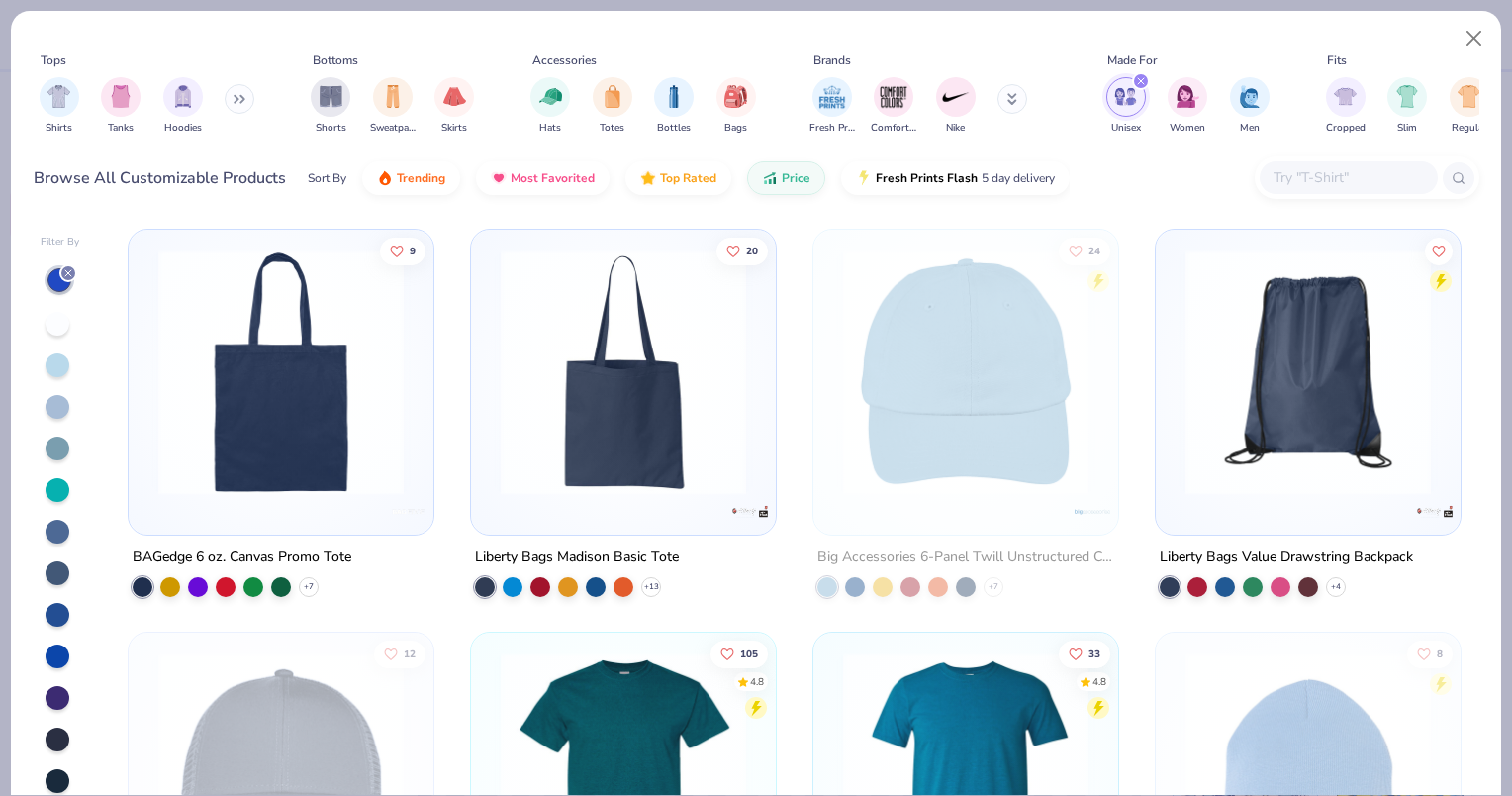 click at bounding box center [239, 99] 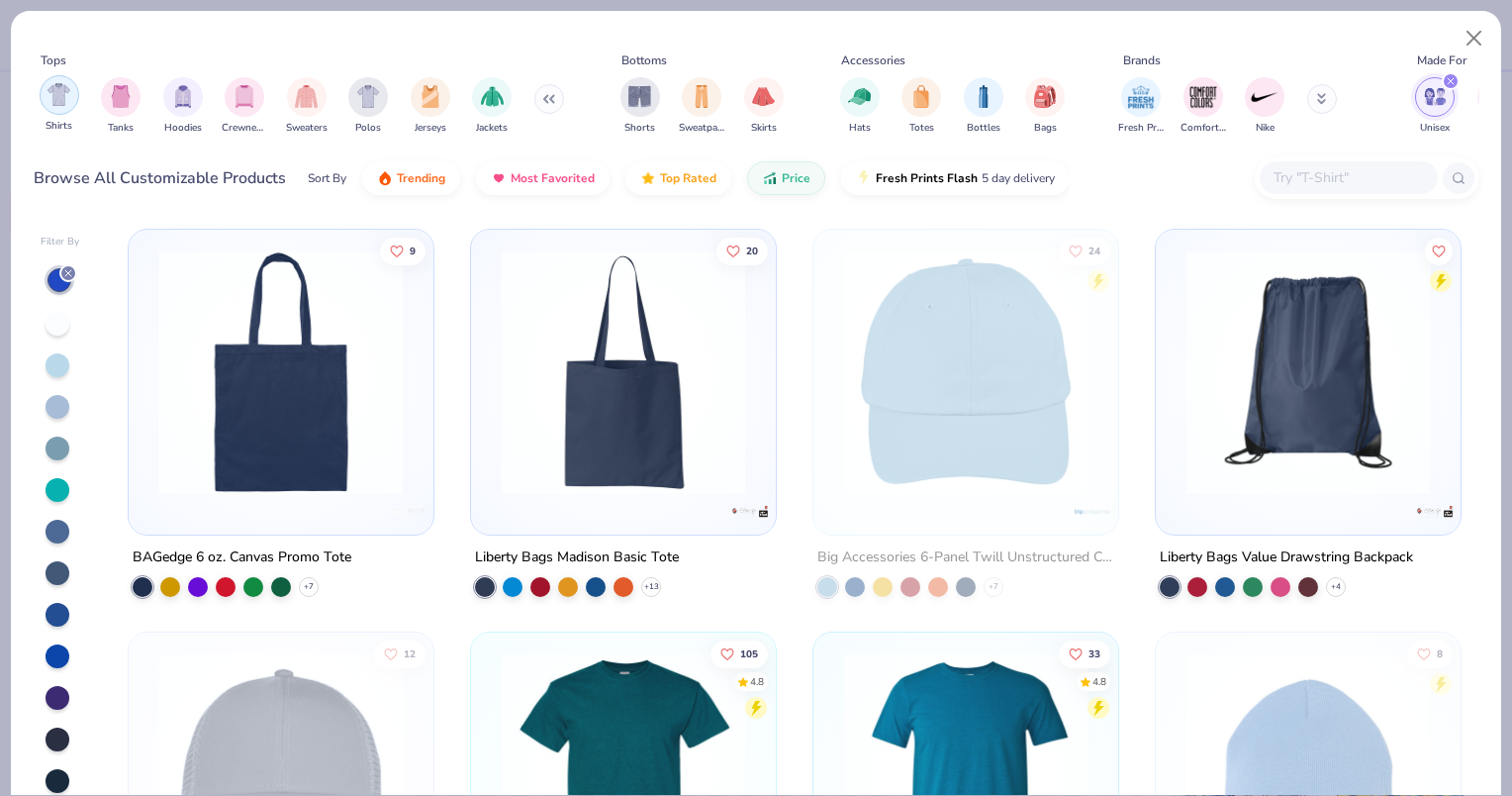 click at bounding box center (58, 94) 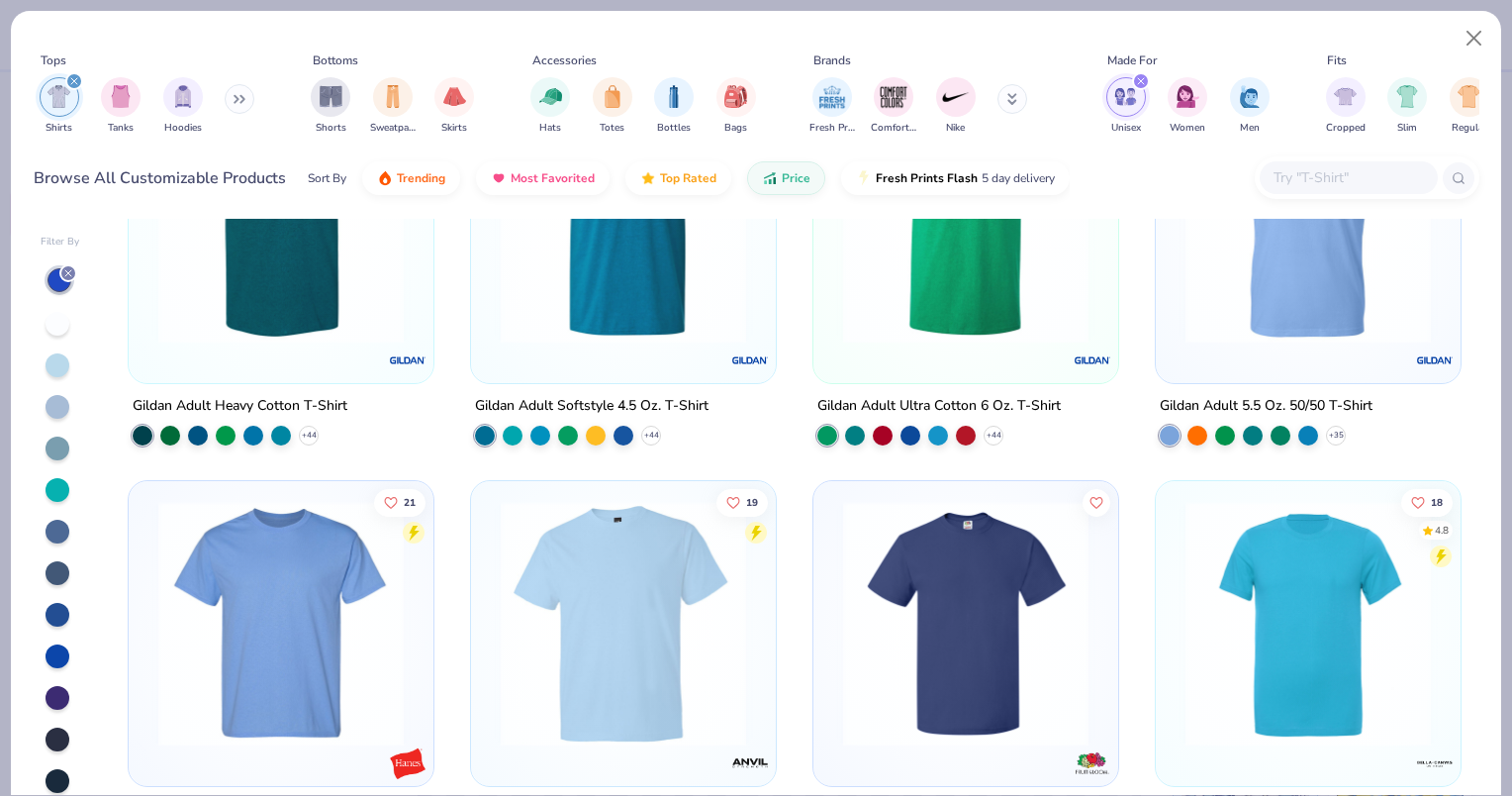 scroll, scrollTop: 0, scrollLeft: 0, axis: both 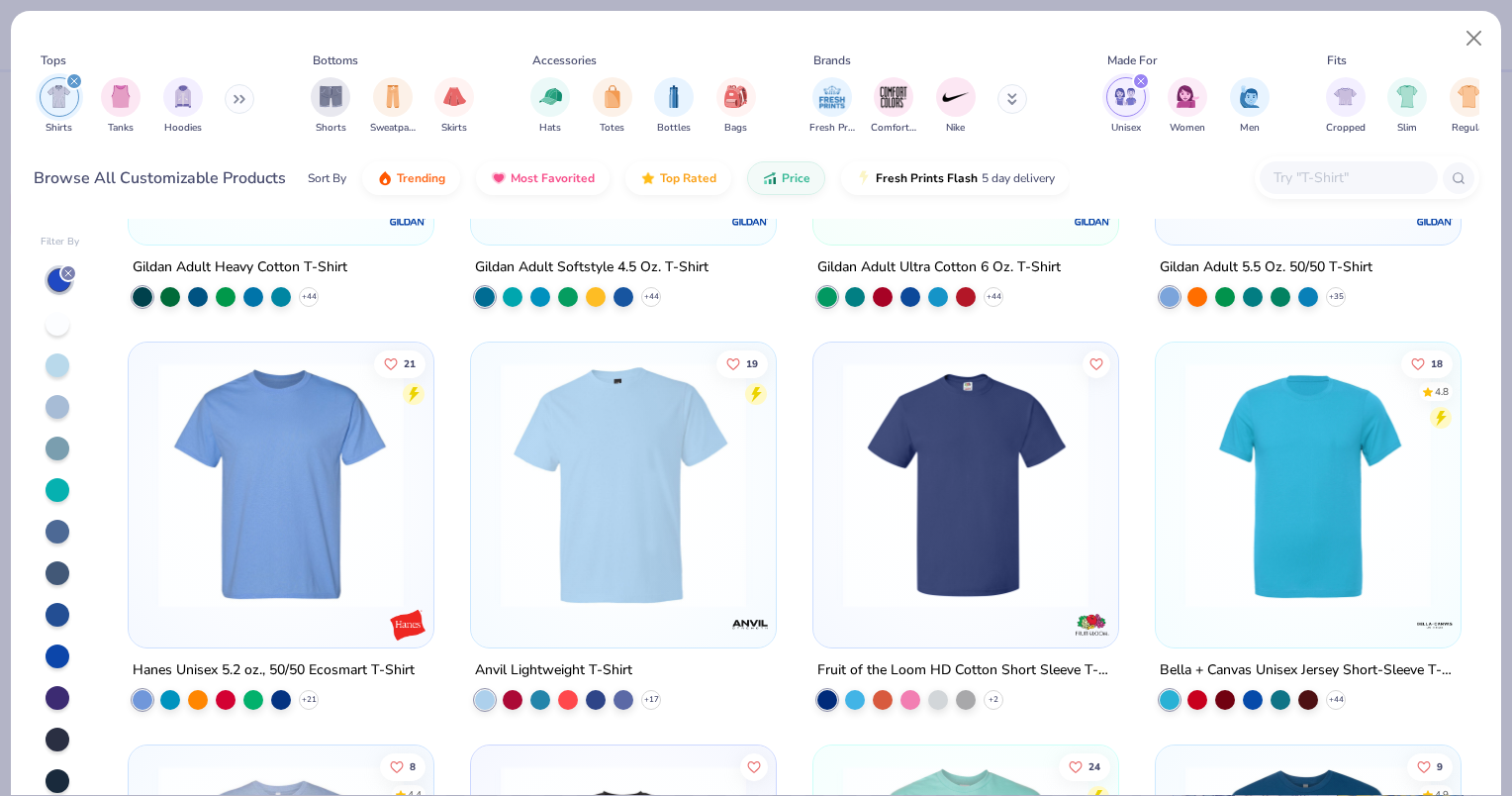 click at bounding box center [623, 485] 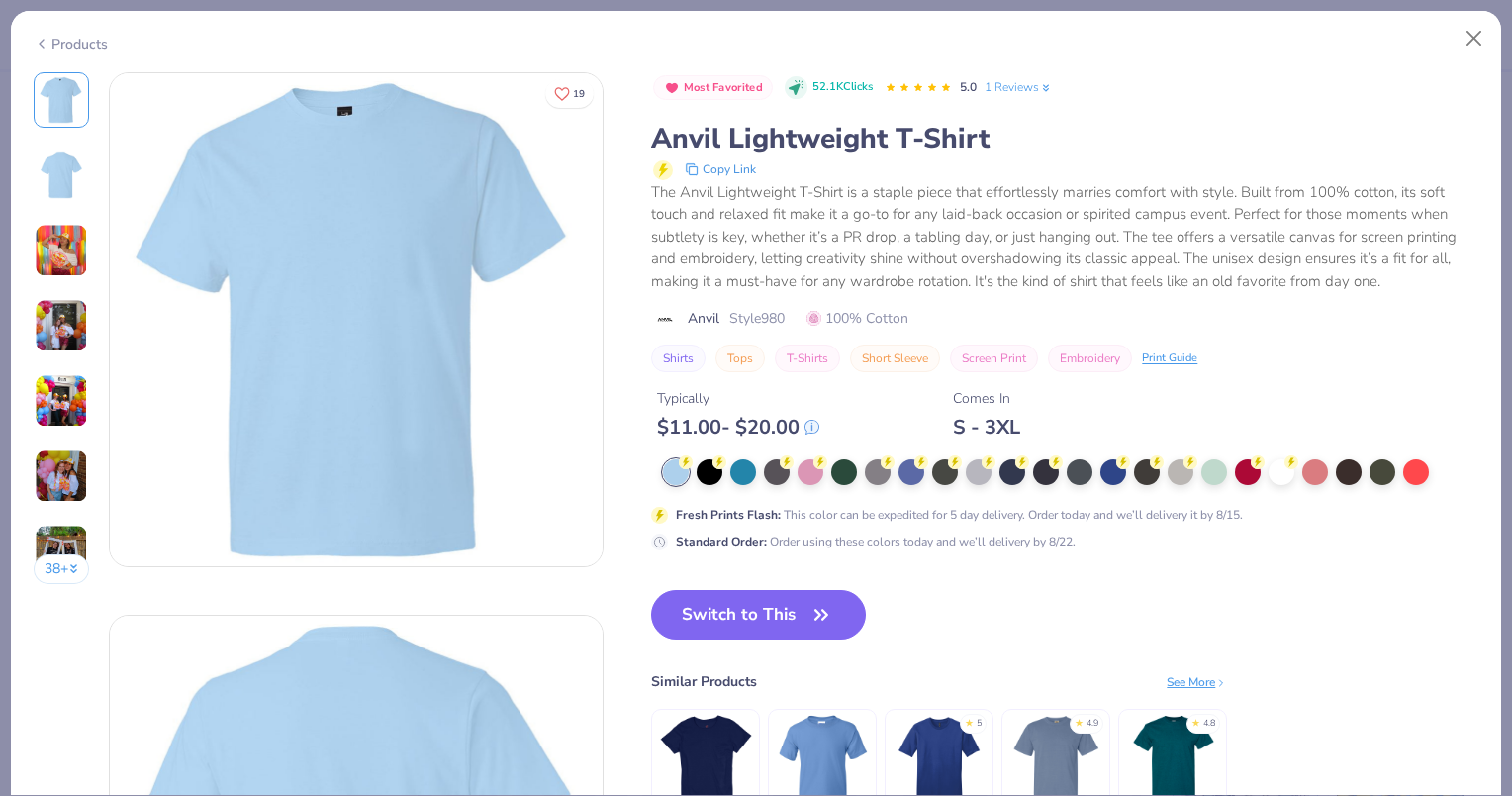 click on "Most Favorited 52.1K  Clicks 5.0 1 Reviews Anvil Lightweight T-Shirt Copy Link The Anvil Lightweight T-Shirt is a staple piece that effortlessly marries comfort with style. Built from 100% cotton, its soft touch and relaxed fit make it a go-to for any laid-back occasion or spirited campus event. Perfect for those moments when subtlety is key, whether it’s a PR drop, a tabling day, or just hanging out. The tee offers a versatile canvas for screen printing and embroidery, letting creativity shine without overshadowing its classic appeal. The unisex design ensures it’s a fit for all, making it a must-have for any wardrobe rotation. It's the kind of shirt that feels like an old favorite from day one. Anvil Style  980   100% Cotton Shirts Tops T-Shirts Short Sleeve Screen Print Embroidery Print Guide Typically   $ 11.00  - $ 20.00   Comes In S - 3XL     Fresh Prints Flash :   This color can be expedited for 5 day delivery. Order today and we’ll delivery it by 8/15. Standard Order :   Switch to This See More" at bounding box center (1065, 465) 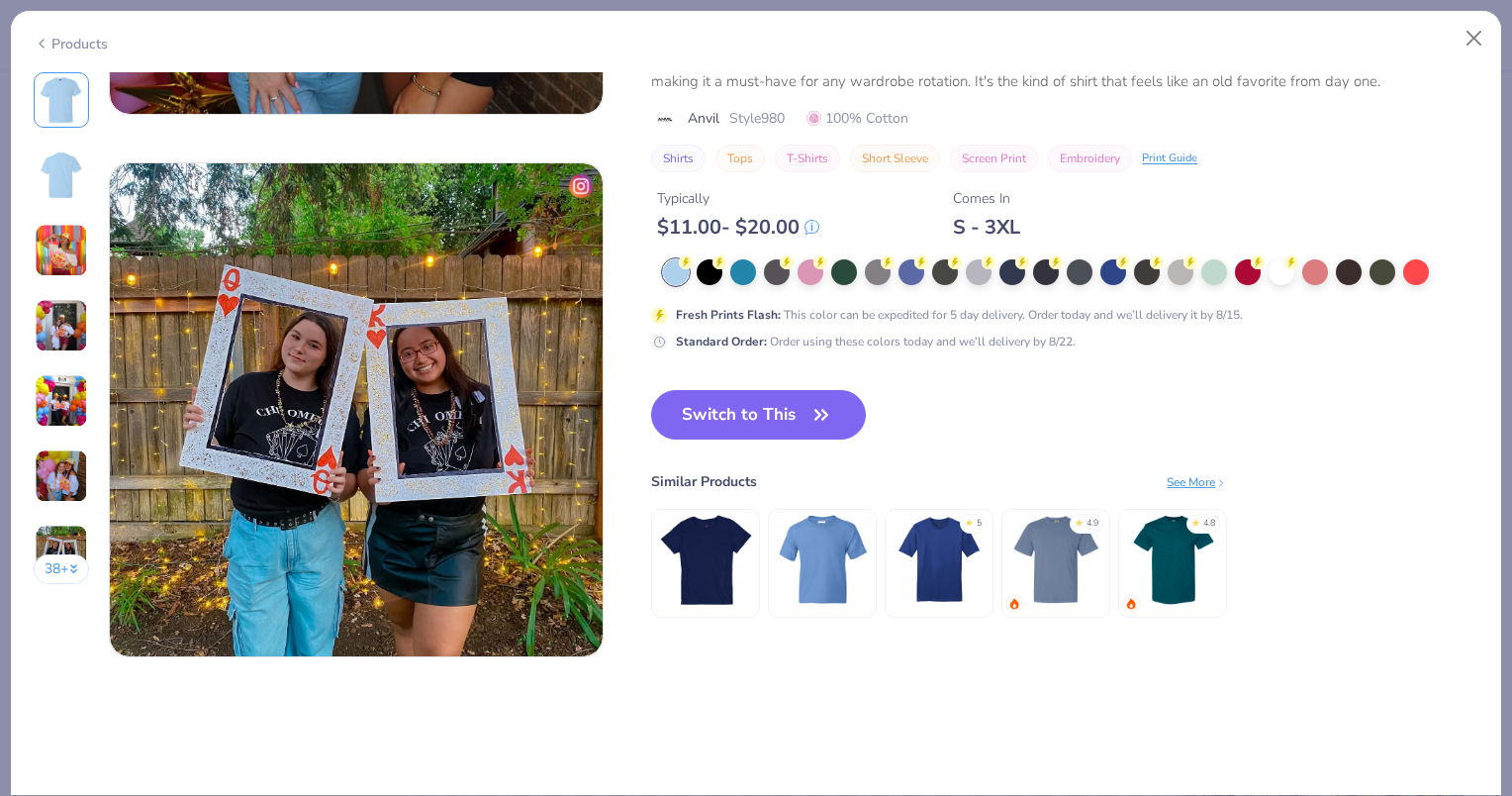 scroll, scrollTop: 1687, scrollLeft: 0, axis: vertical 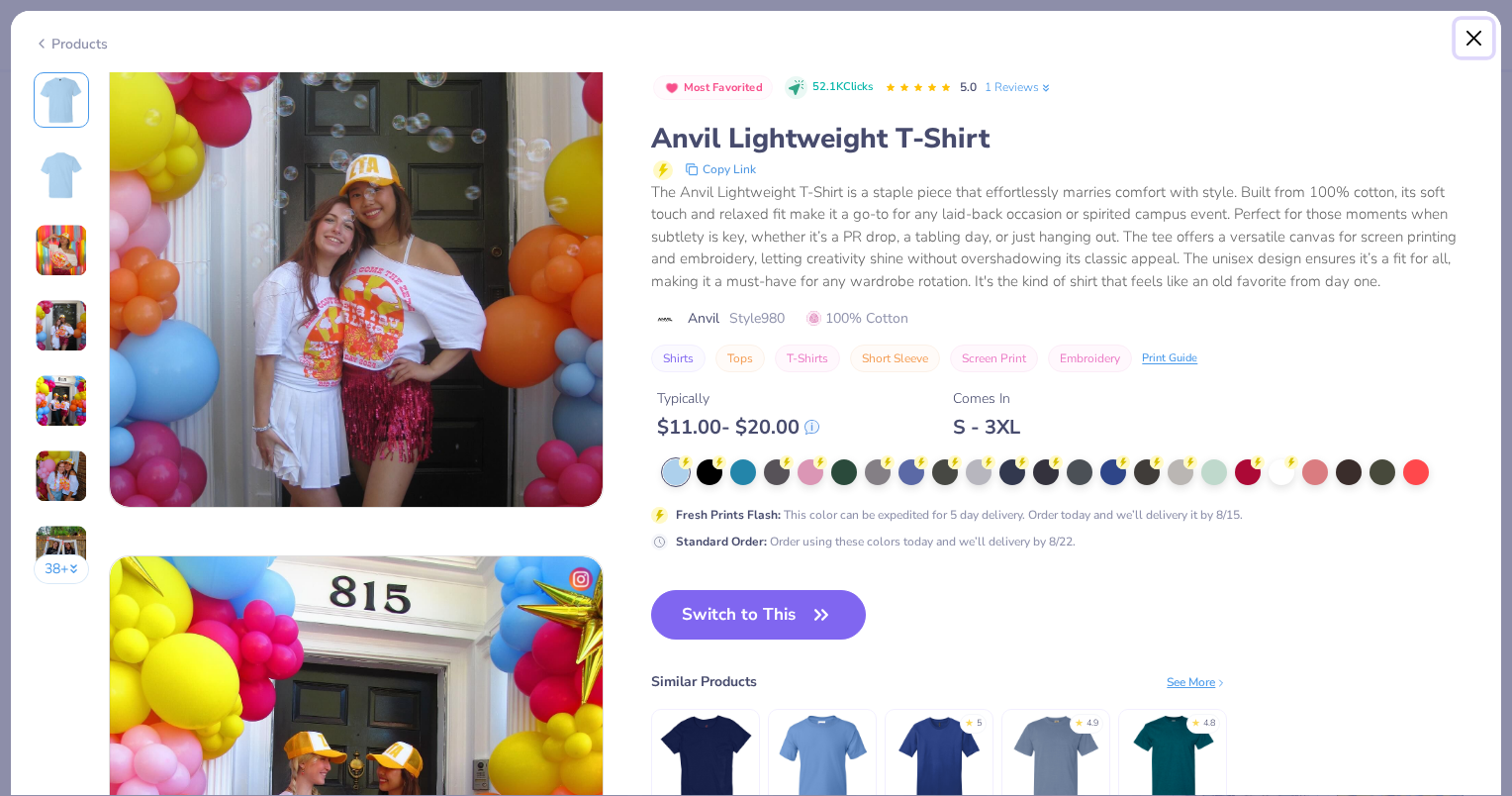 click at bounding box center [1474, 39] 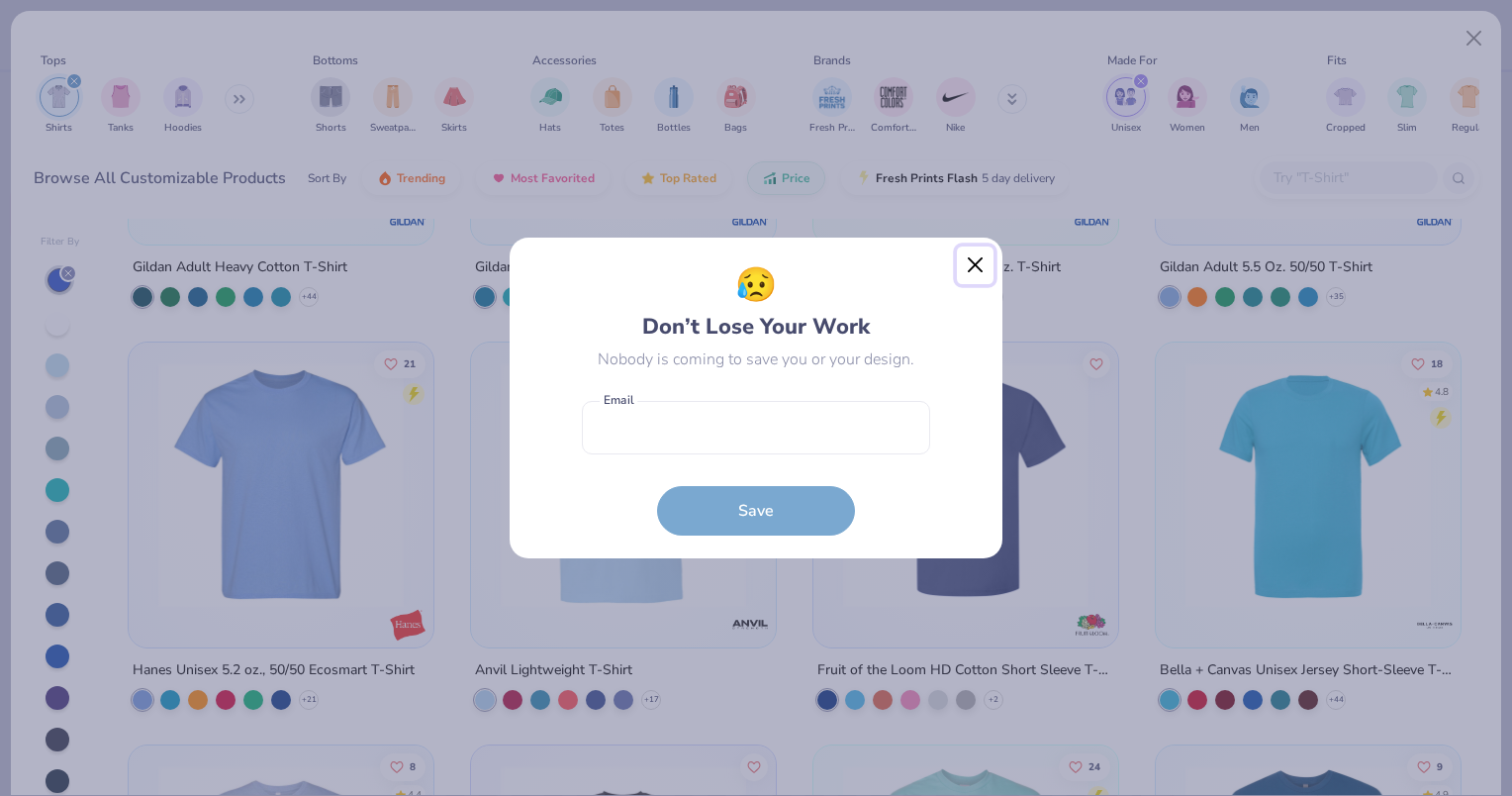 click at bounding box center [976, 265] 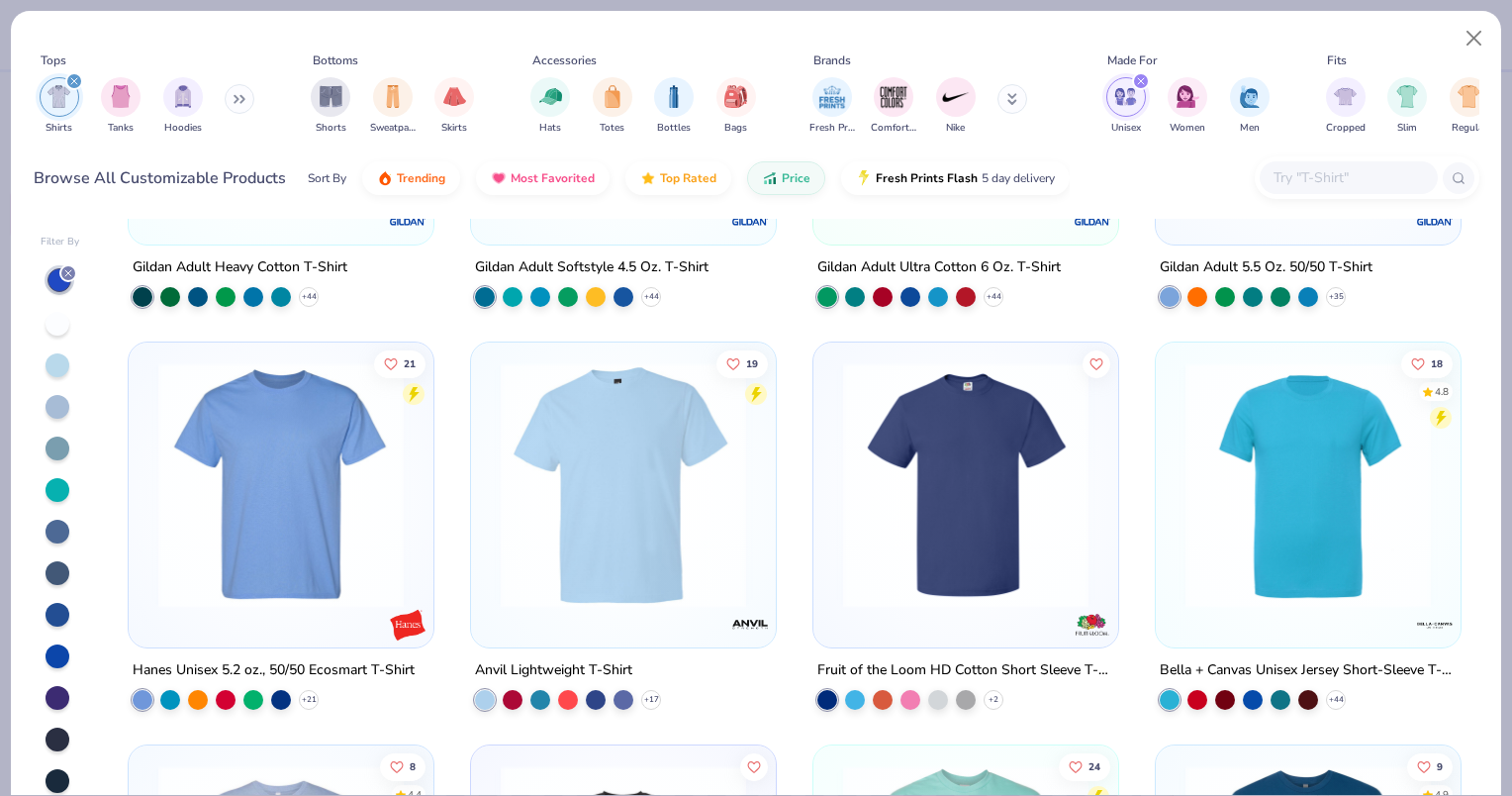 click at bounding box center [966, 485] 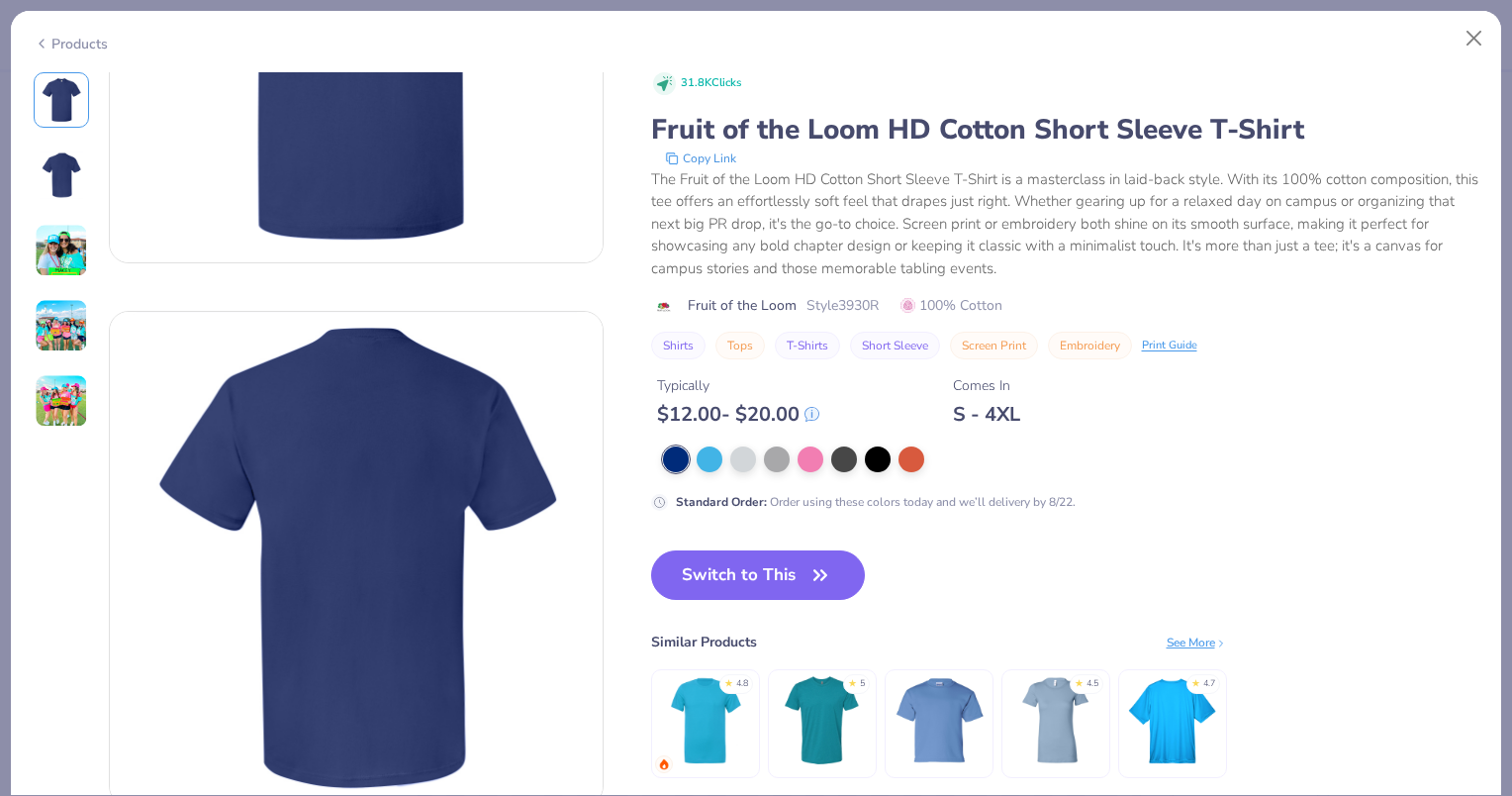 scroll, scrollTop: 0, scrollLeft: 0, axis: both 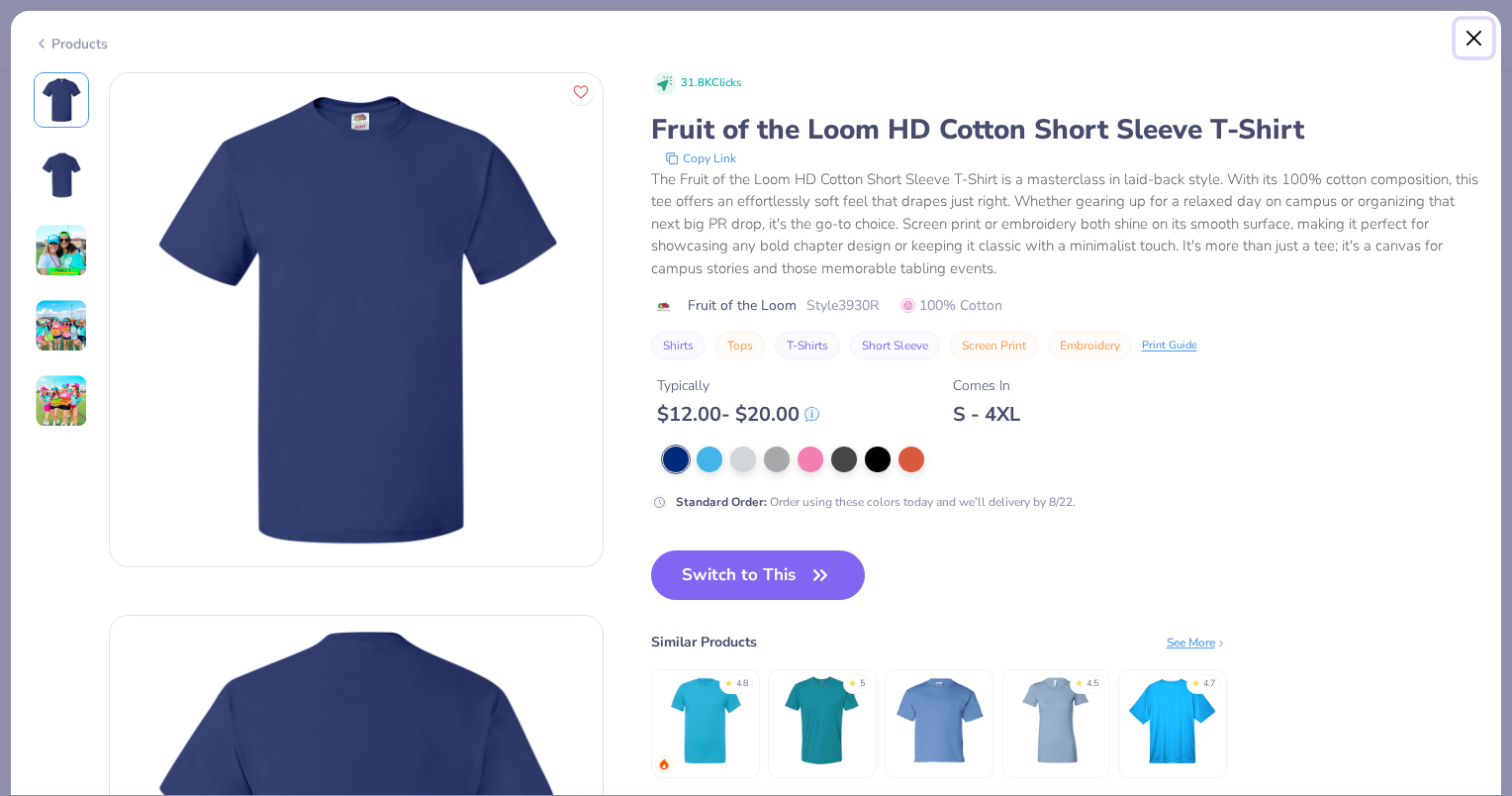 click at bounding box center (1474, 39) 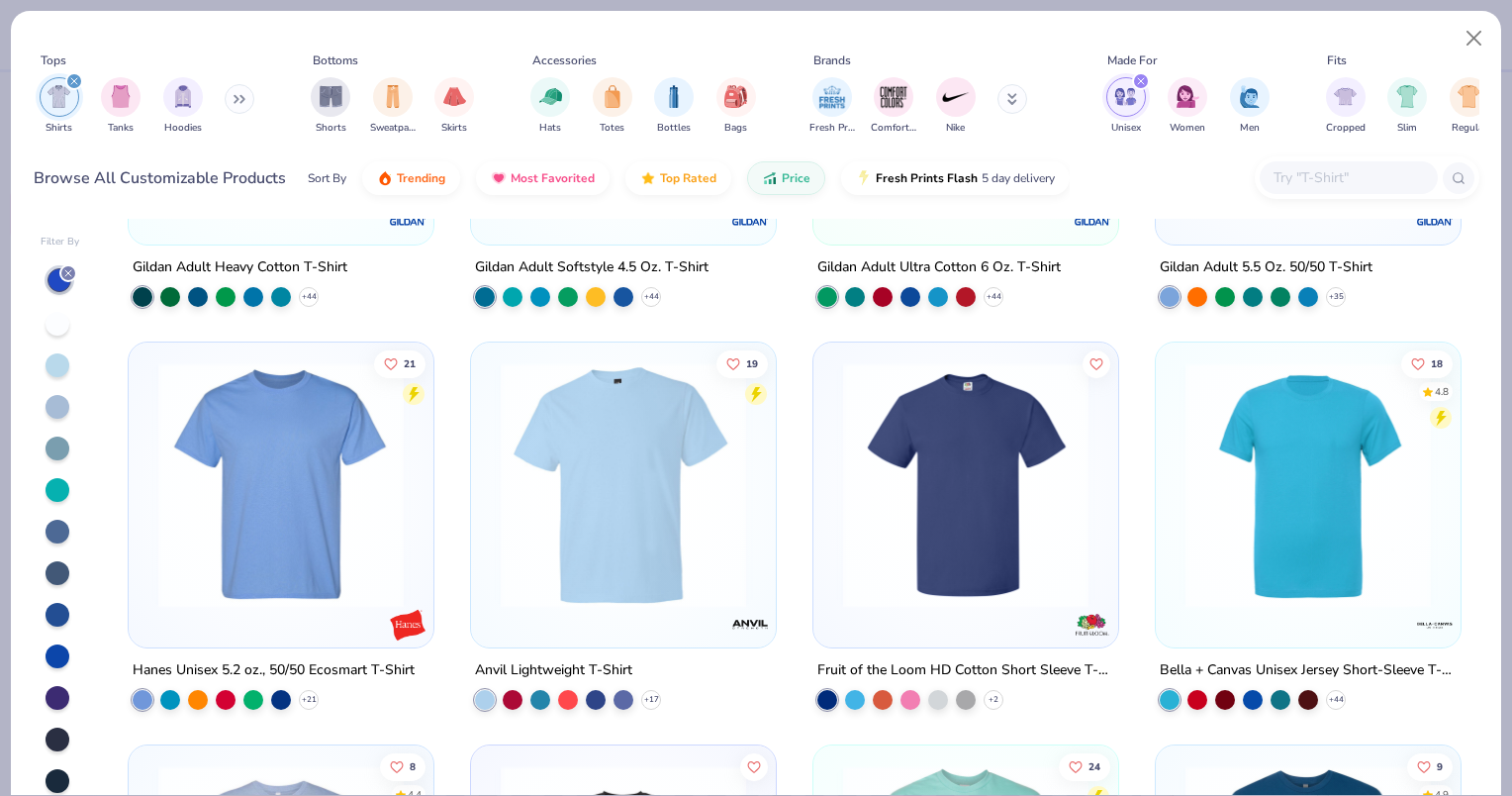 click at bounding box center [1308, 485] 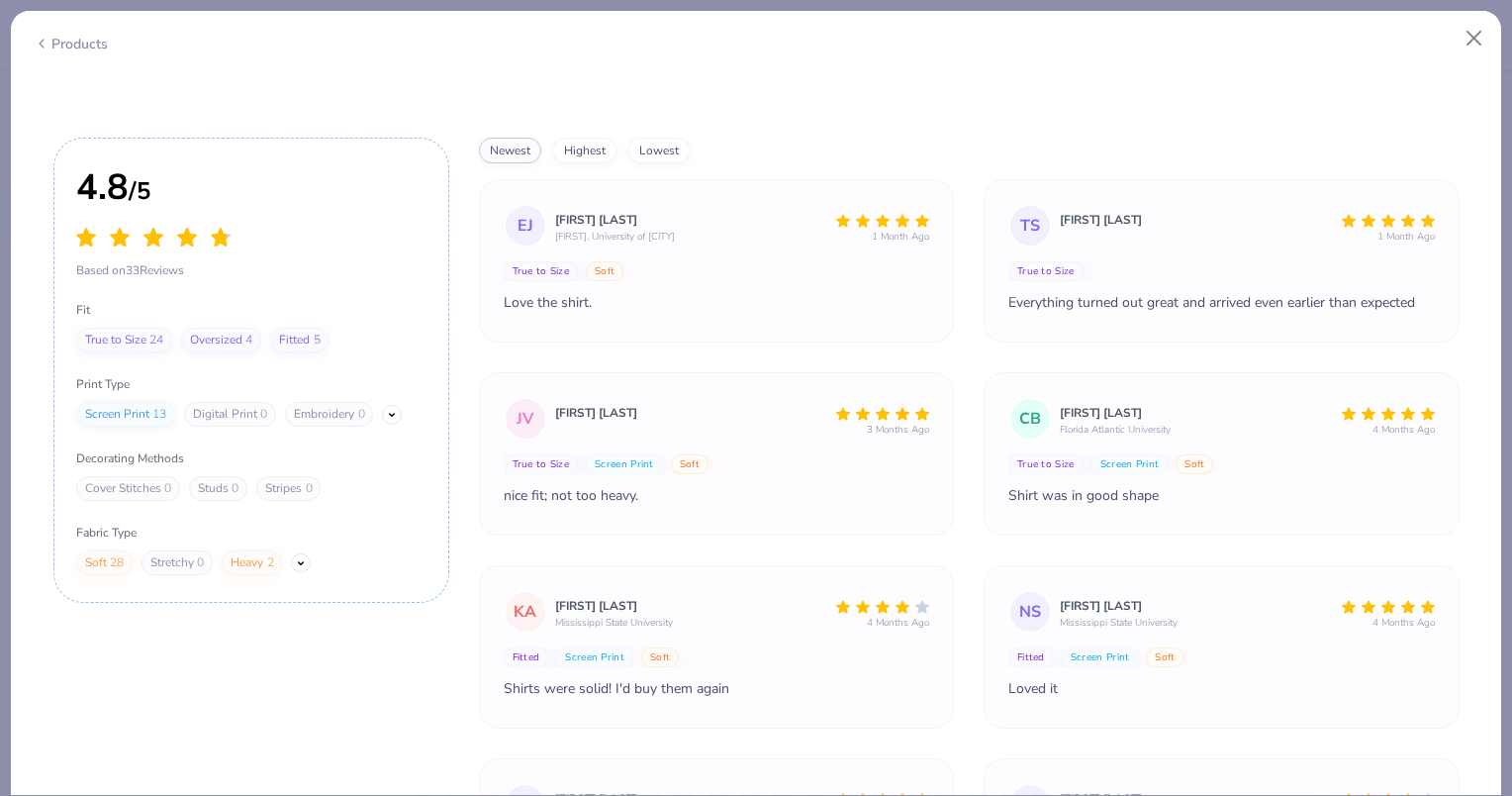 scroll, scrollTop: 7359, scrollLeft: 0, axis: vertical 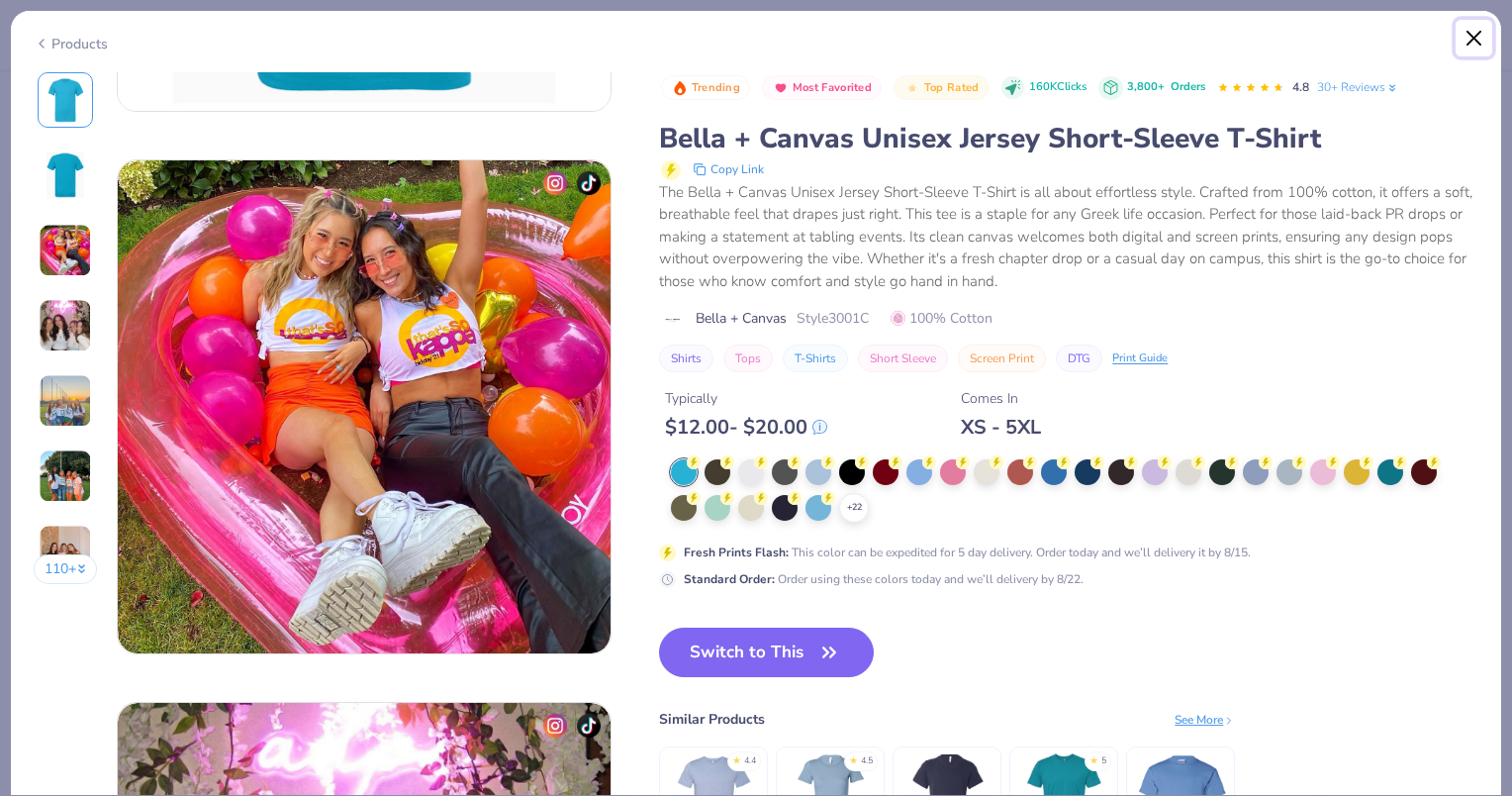 click at bounding box center [1474, 39] 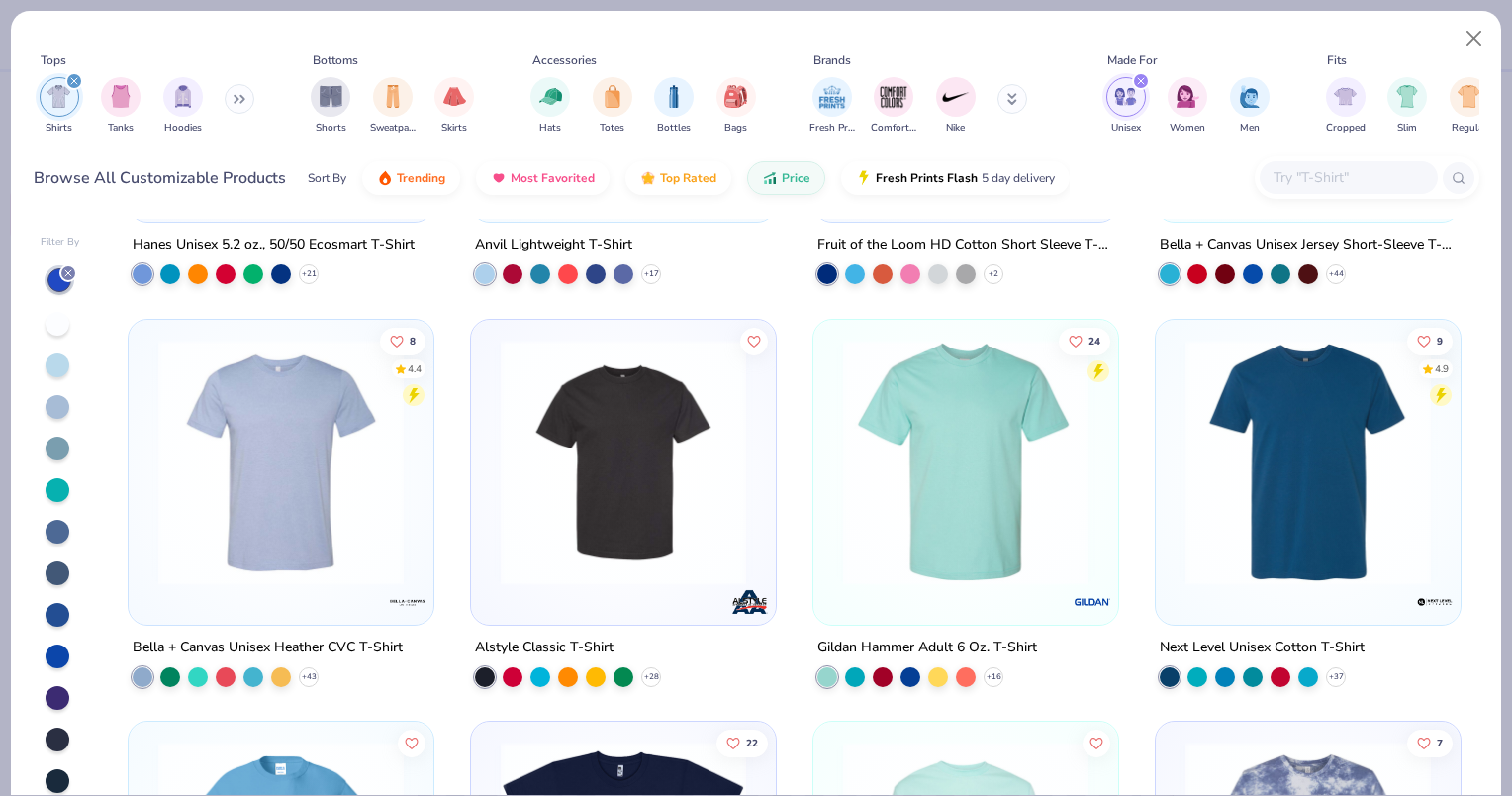 scroll, scrollTop: 748, scrollLeft: 0, axis: vertical 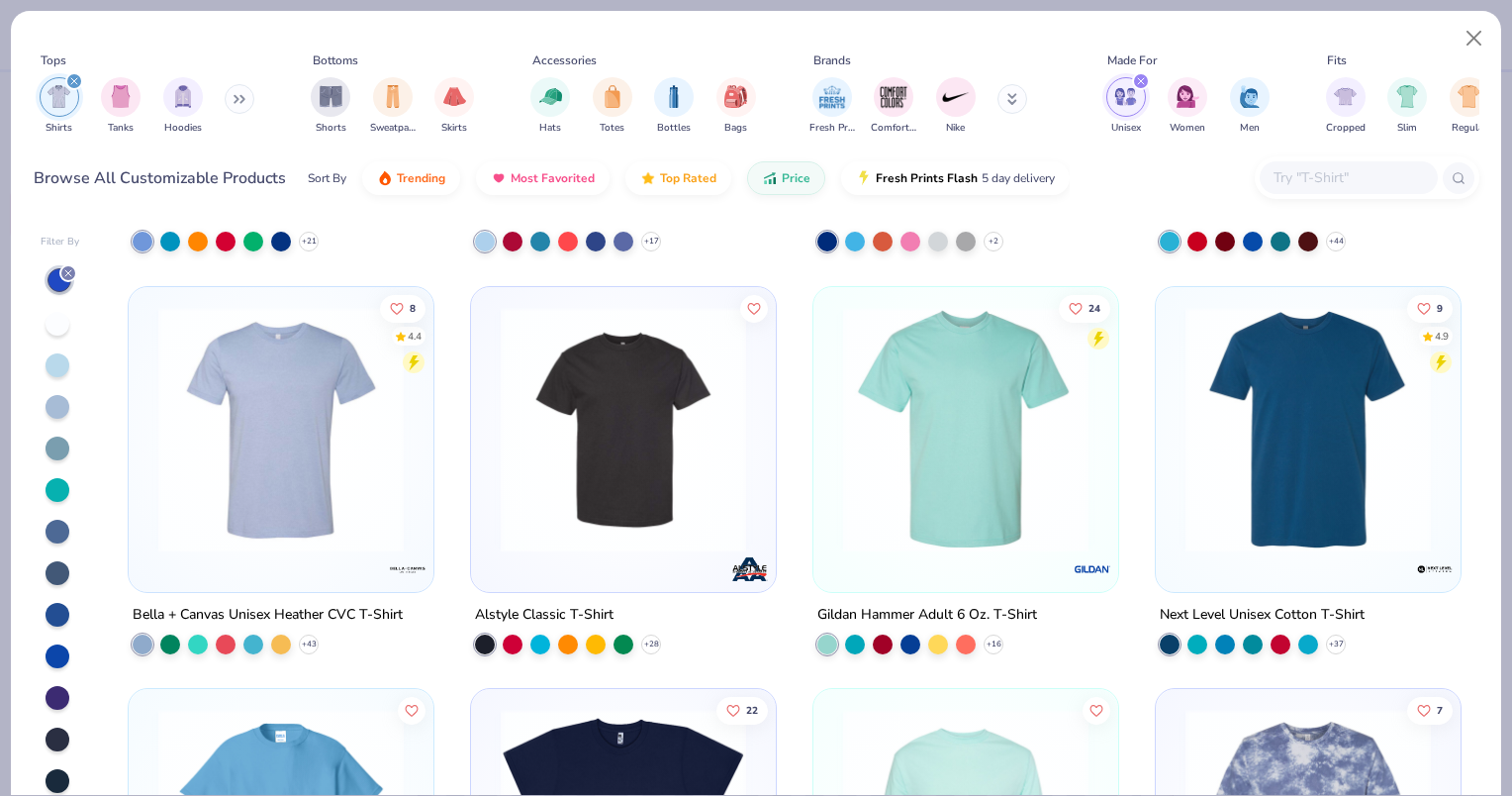 click at bounding box center [281, 429] 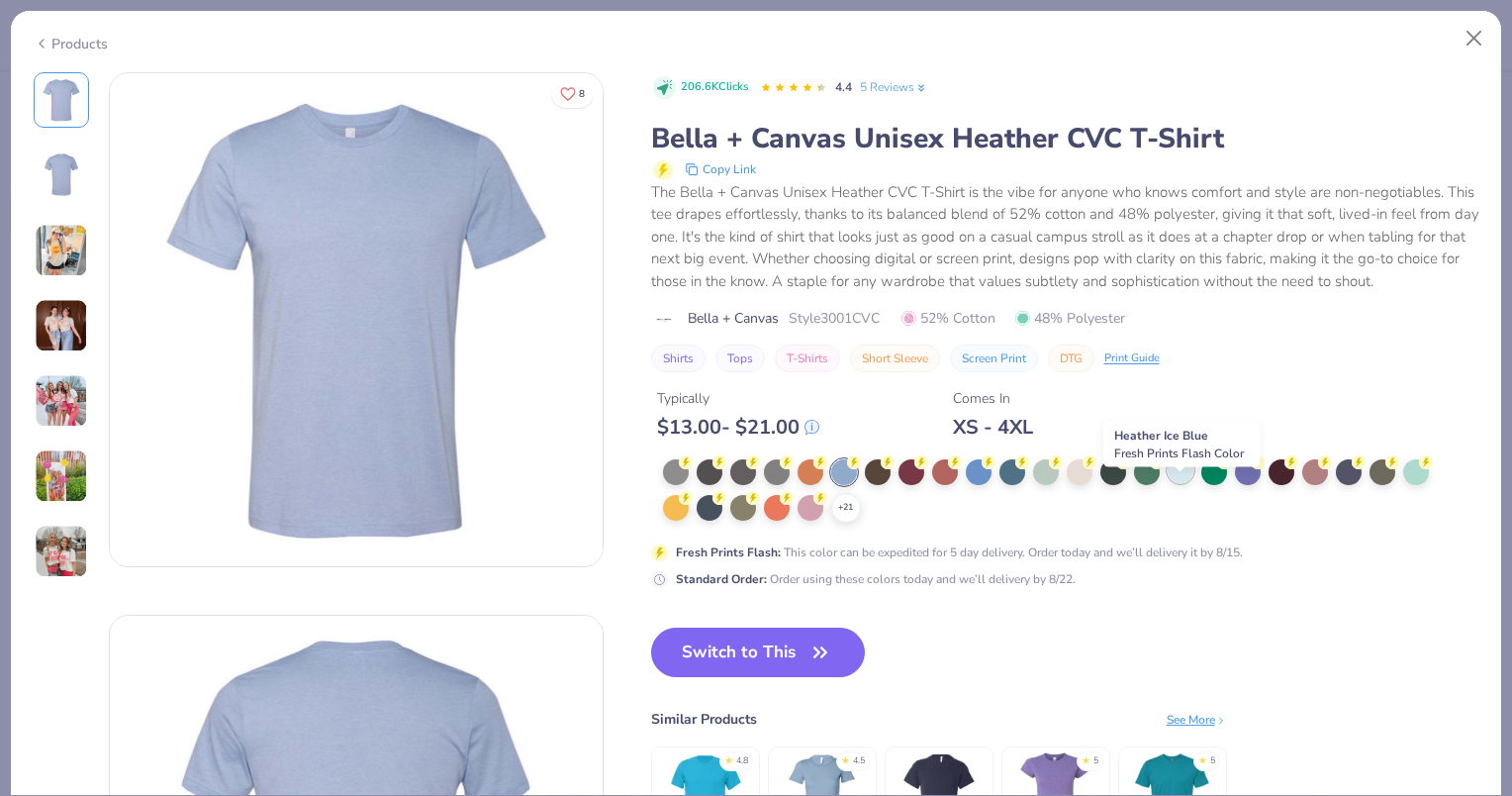 click at bounding box center (1181, 470) 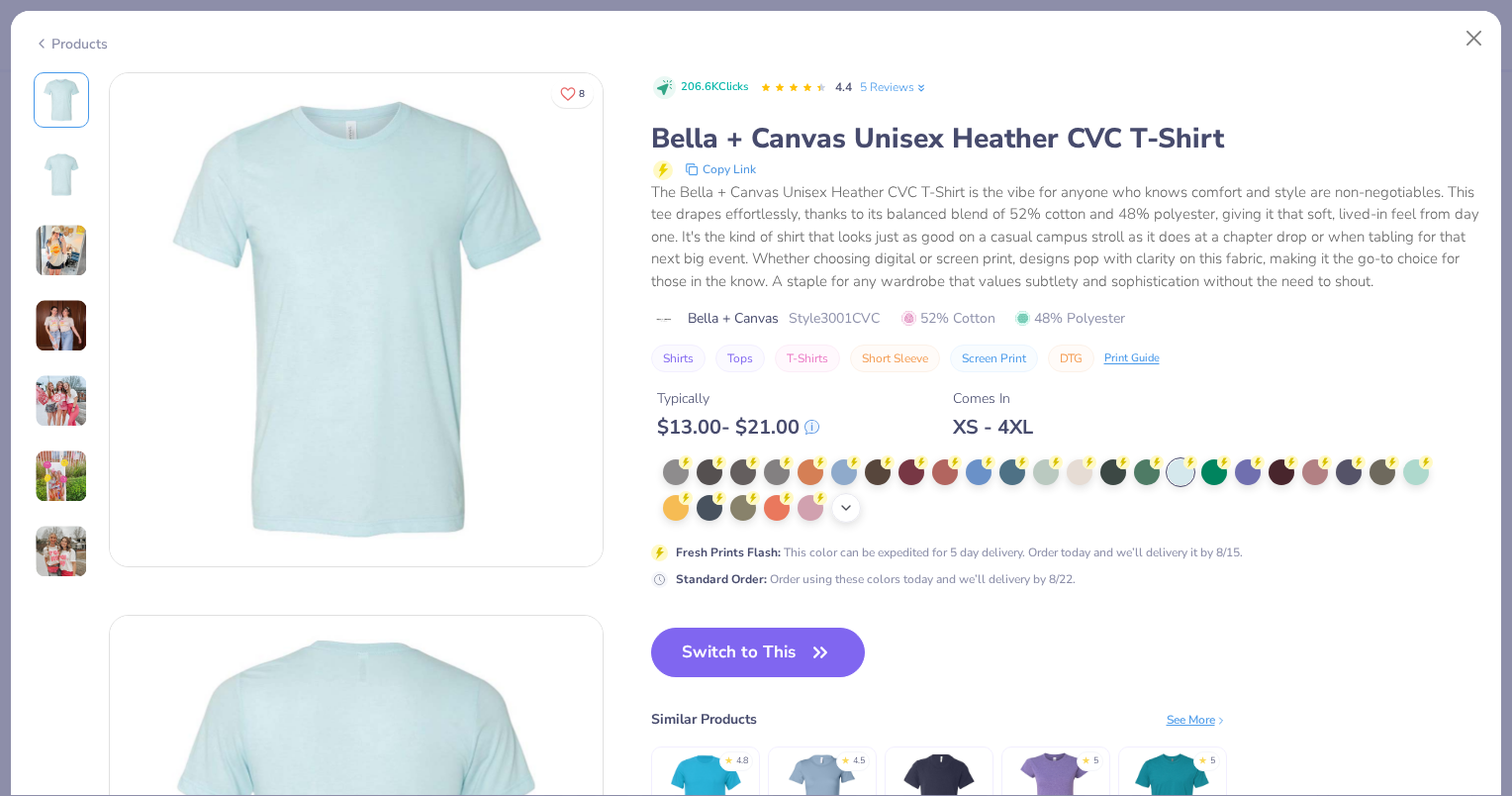 click on "+ 21" at bounding box center [846, 508] 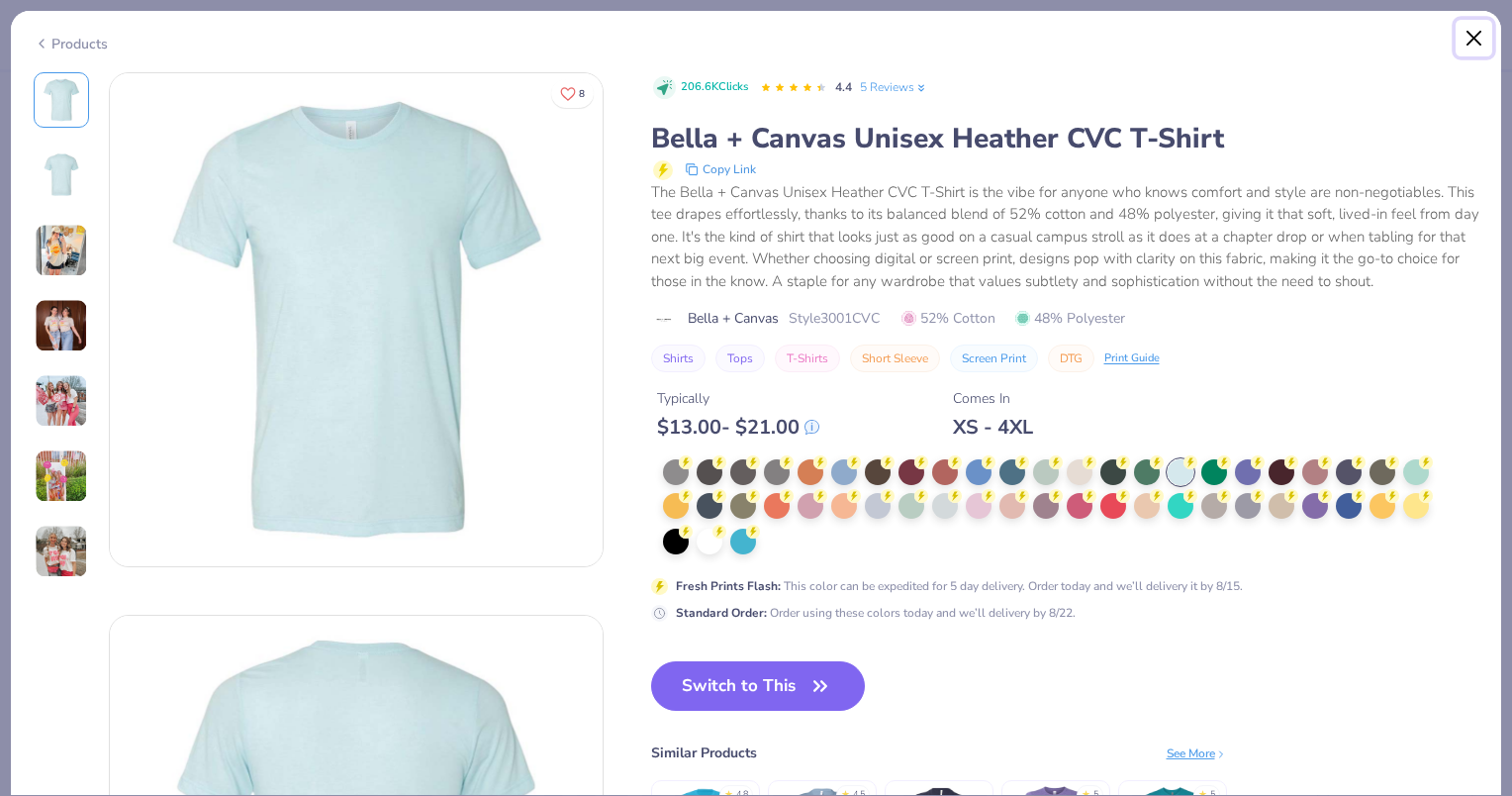 click at bounding box center (1474, 39) 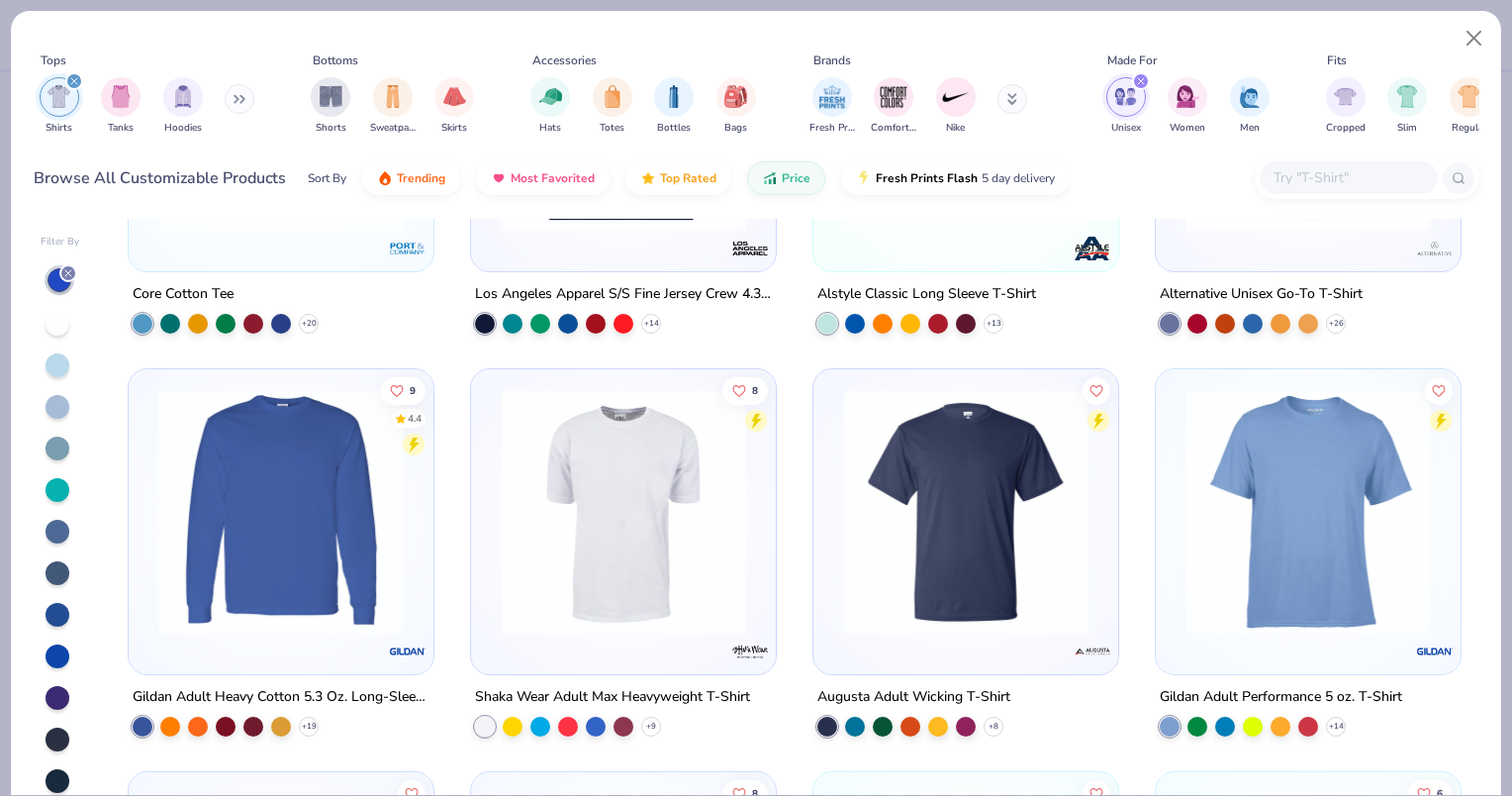 scroll, scrollTop: 1484, scrollLeft: 0, axis: vertical 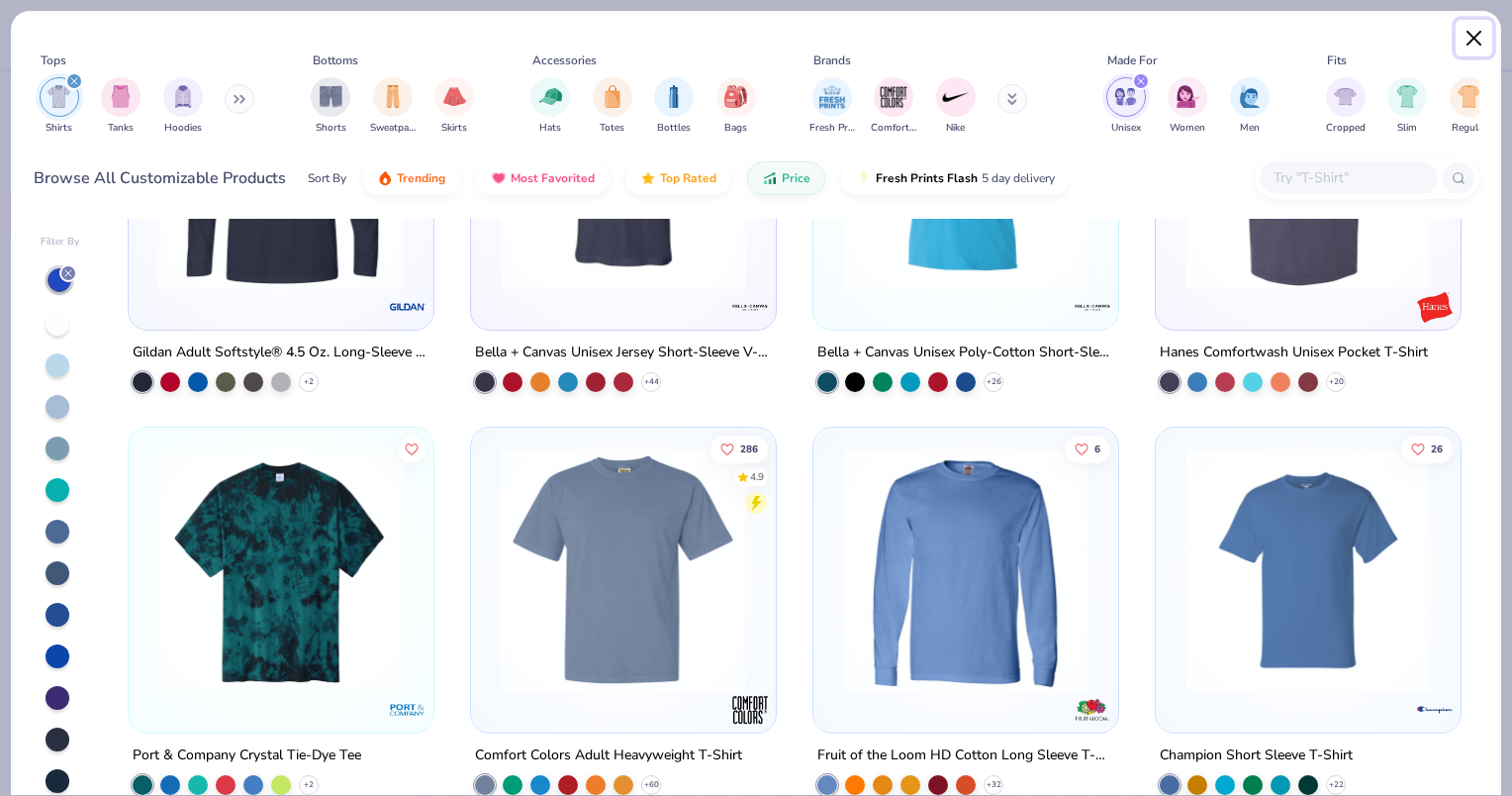 click at bounding box center (1474, 39) 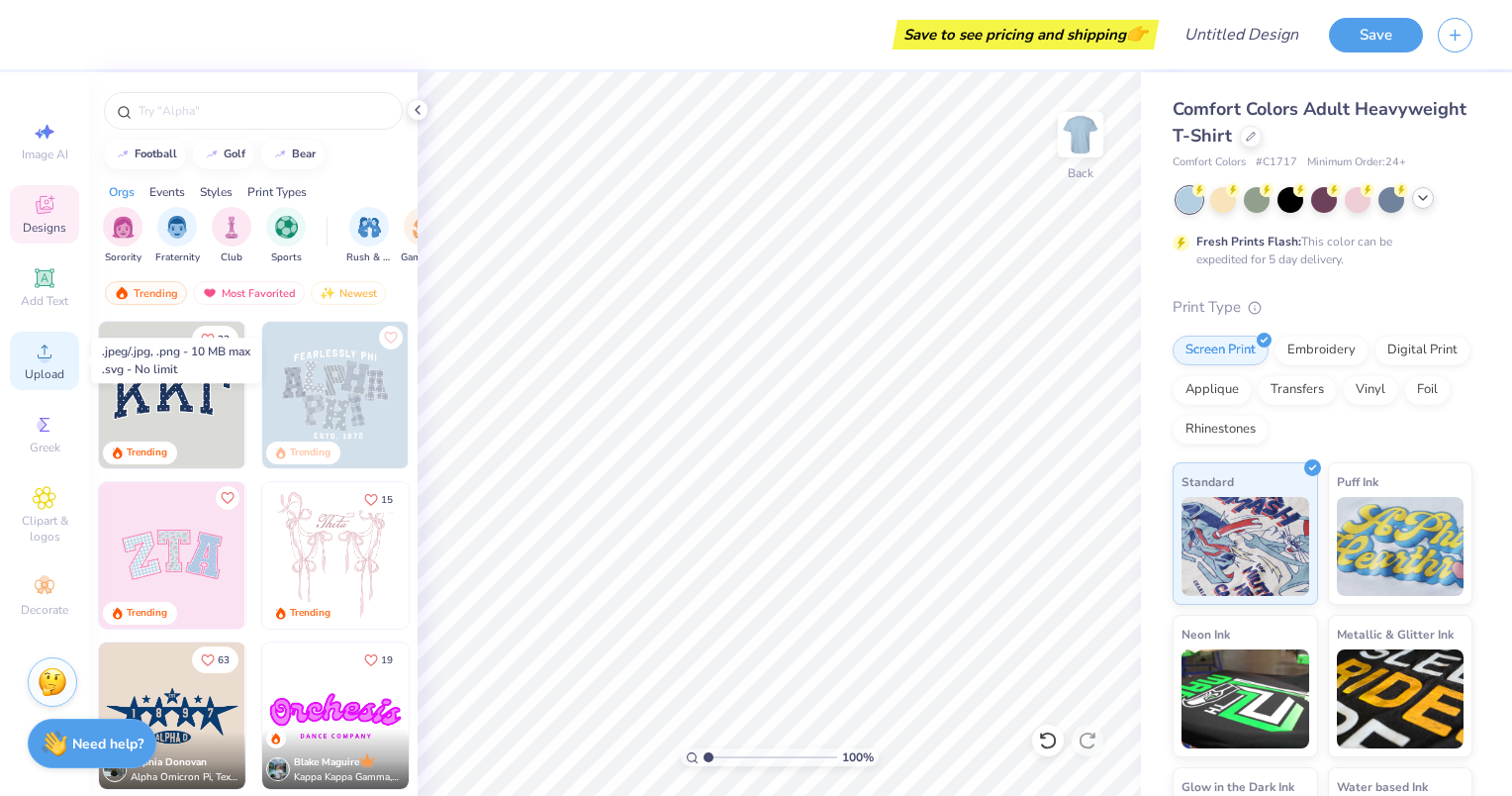 click 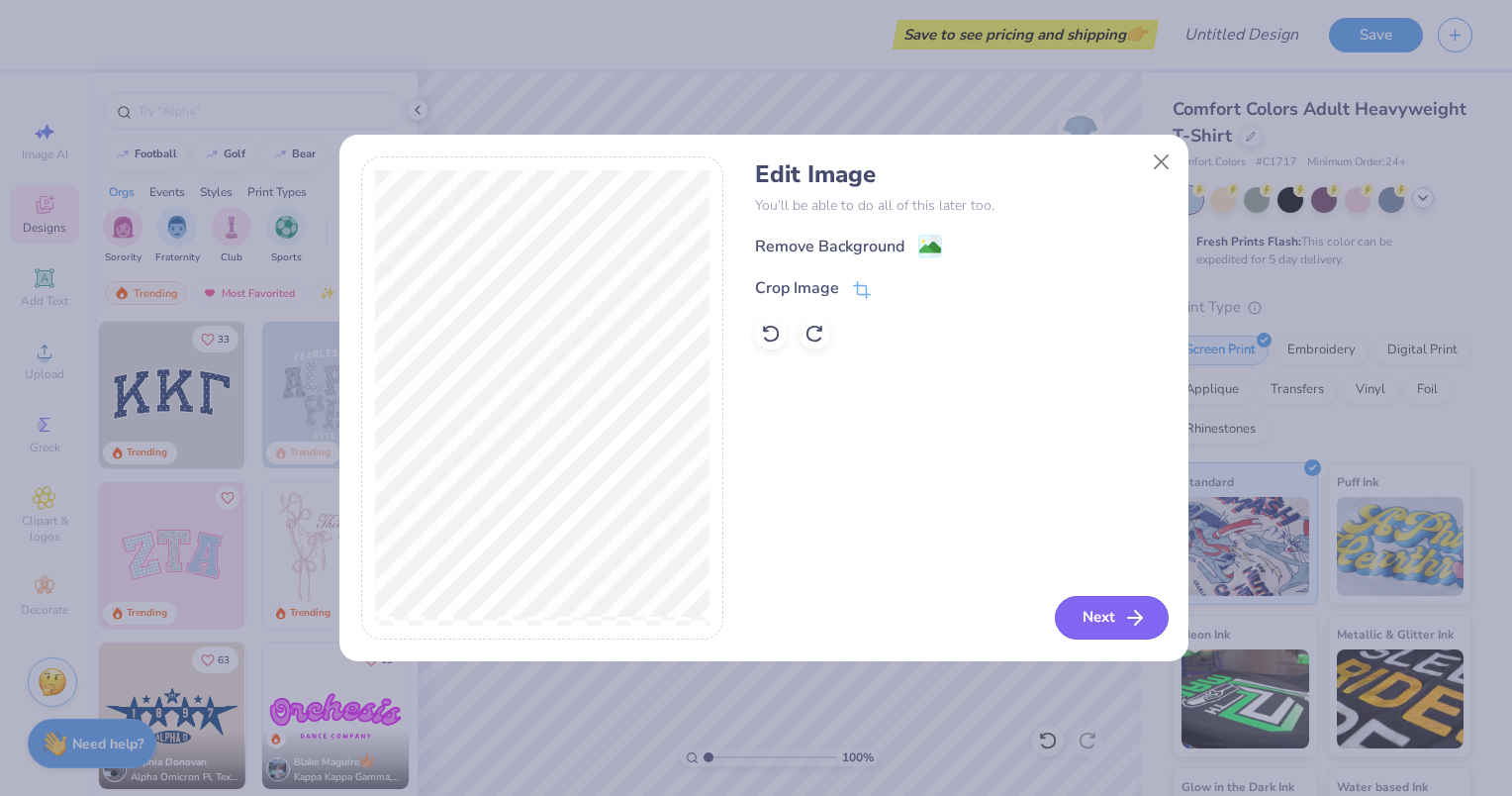 click 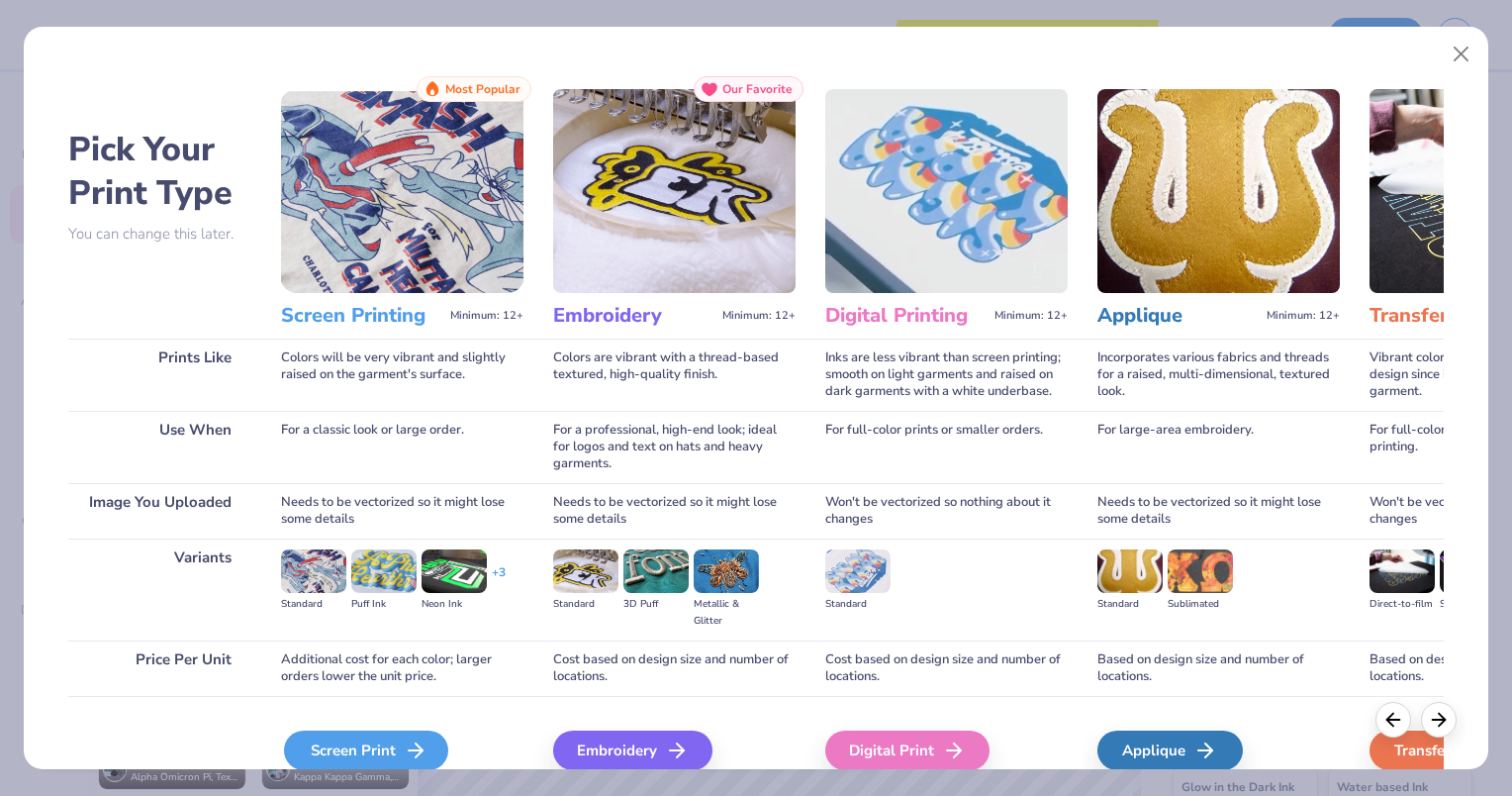 click on "Screen Print" at bounding box center (366, 750) 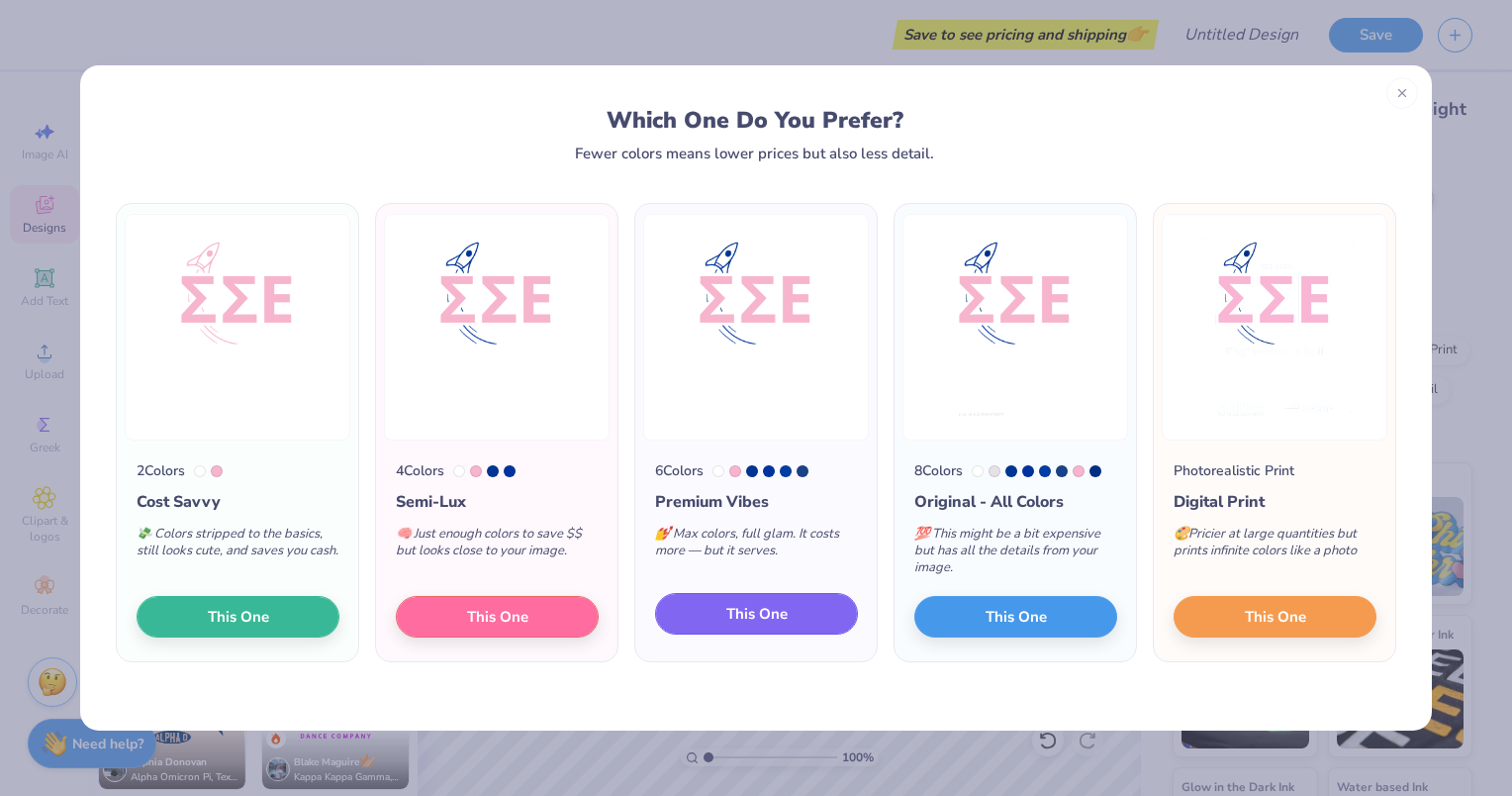 click on "This One" at bounding box center [756, 614] 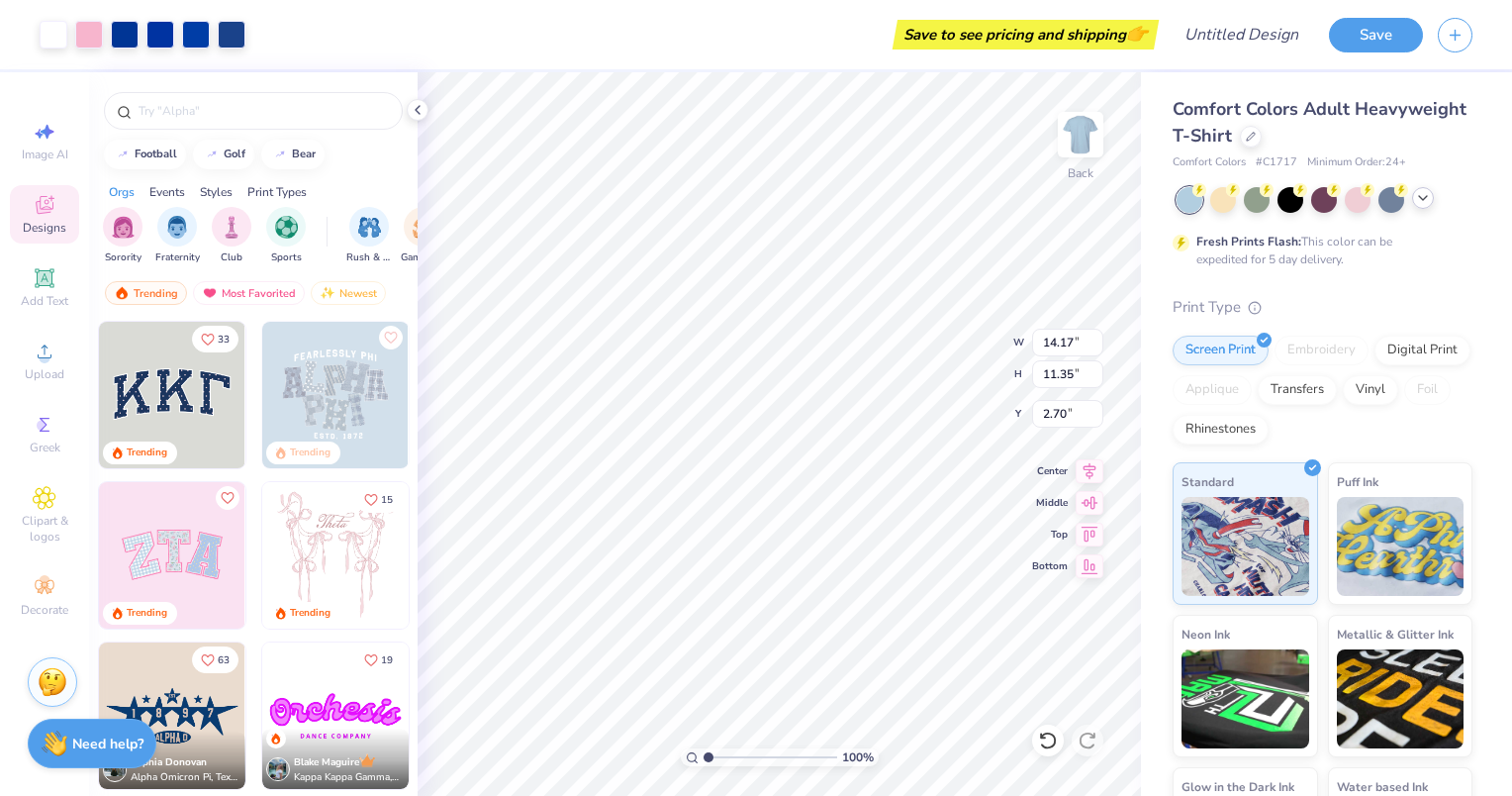 type on "2.70" 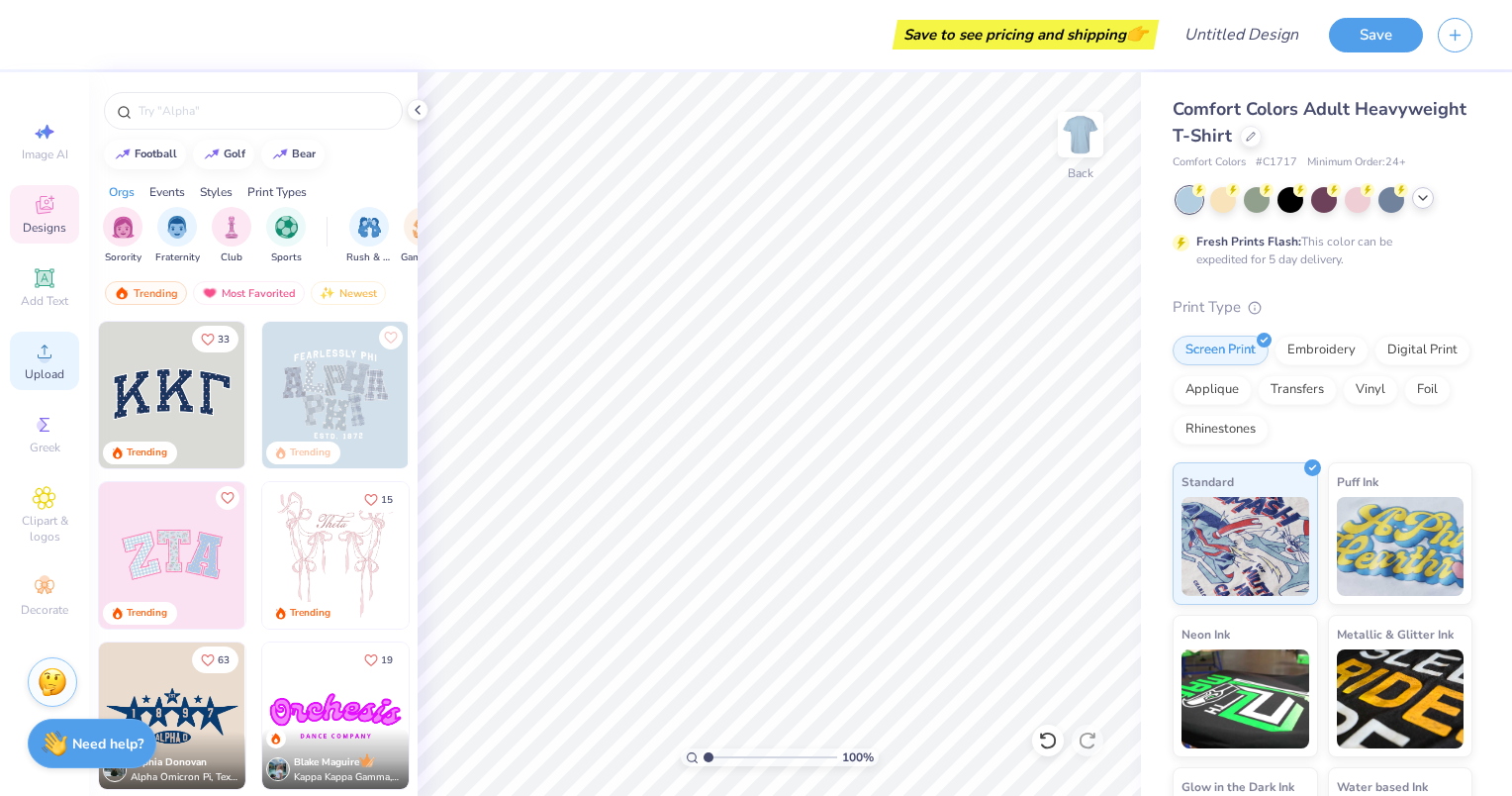 click 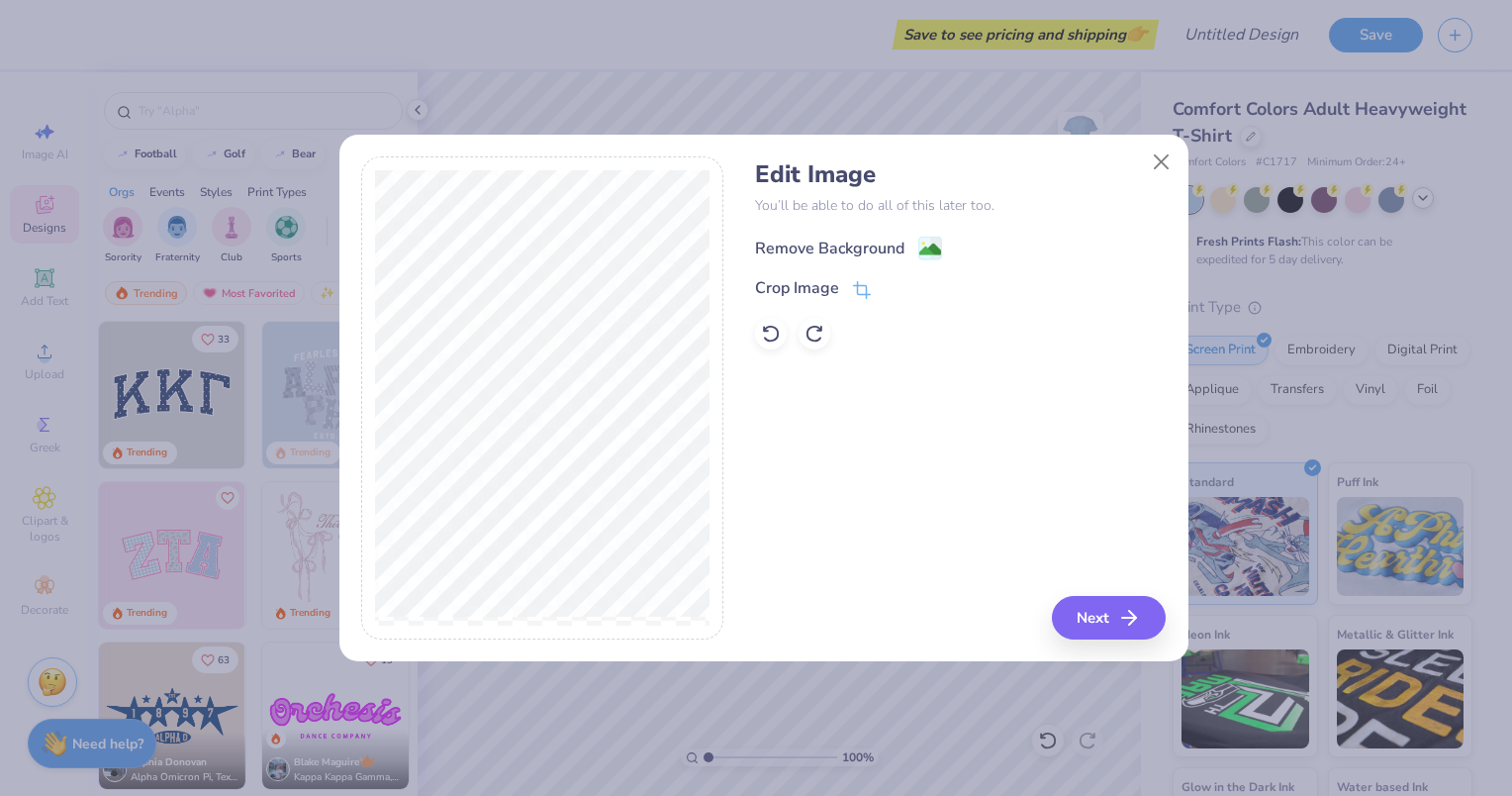 click 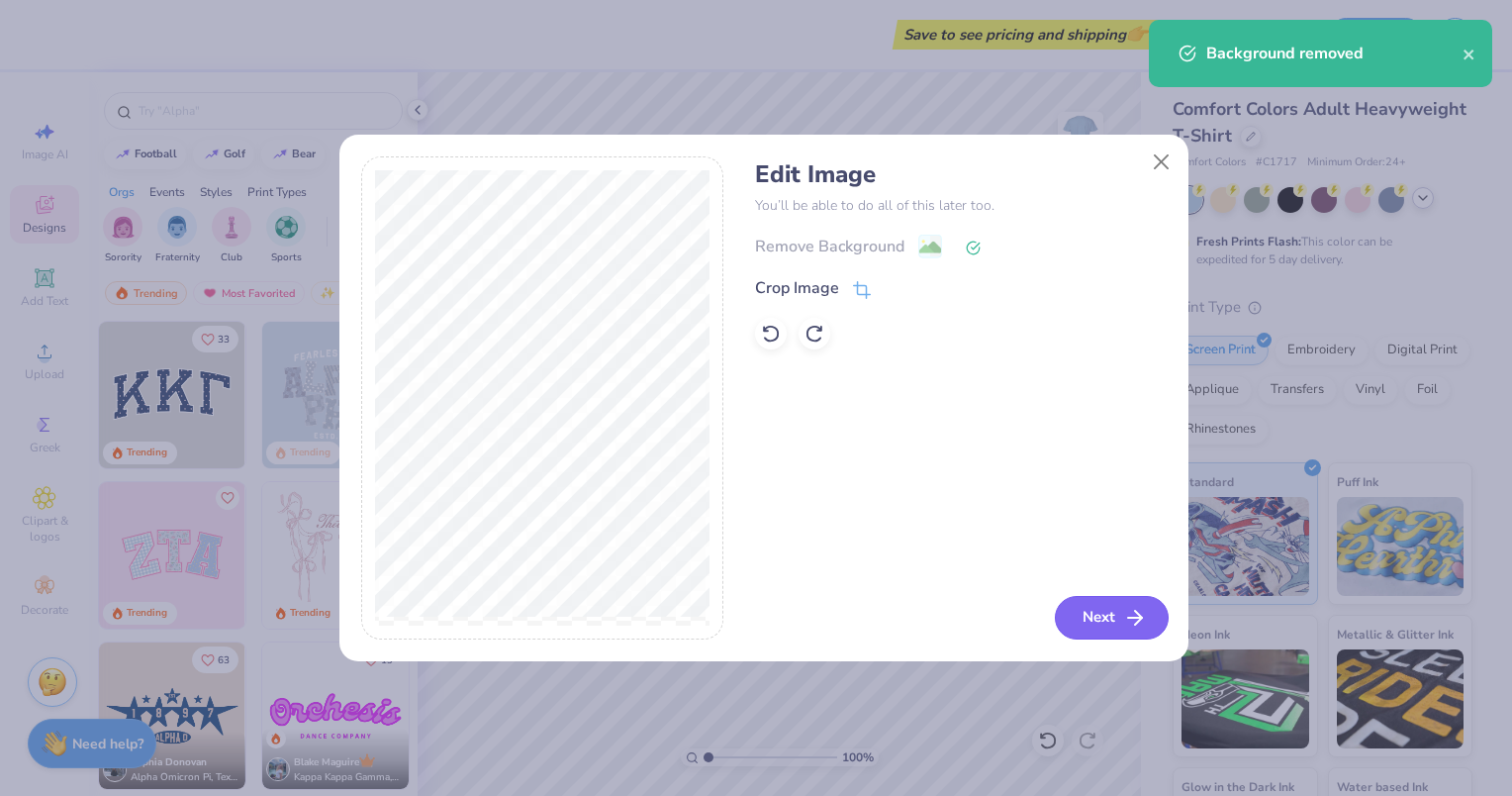 click on "Next" at bounding box center [1111, 618] 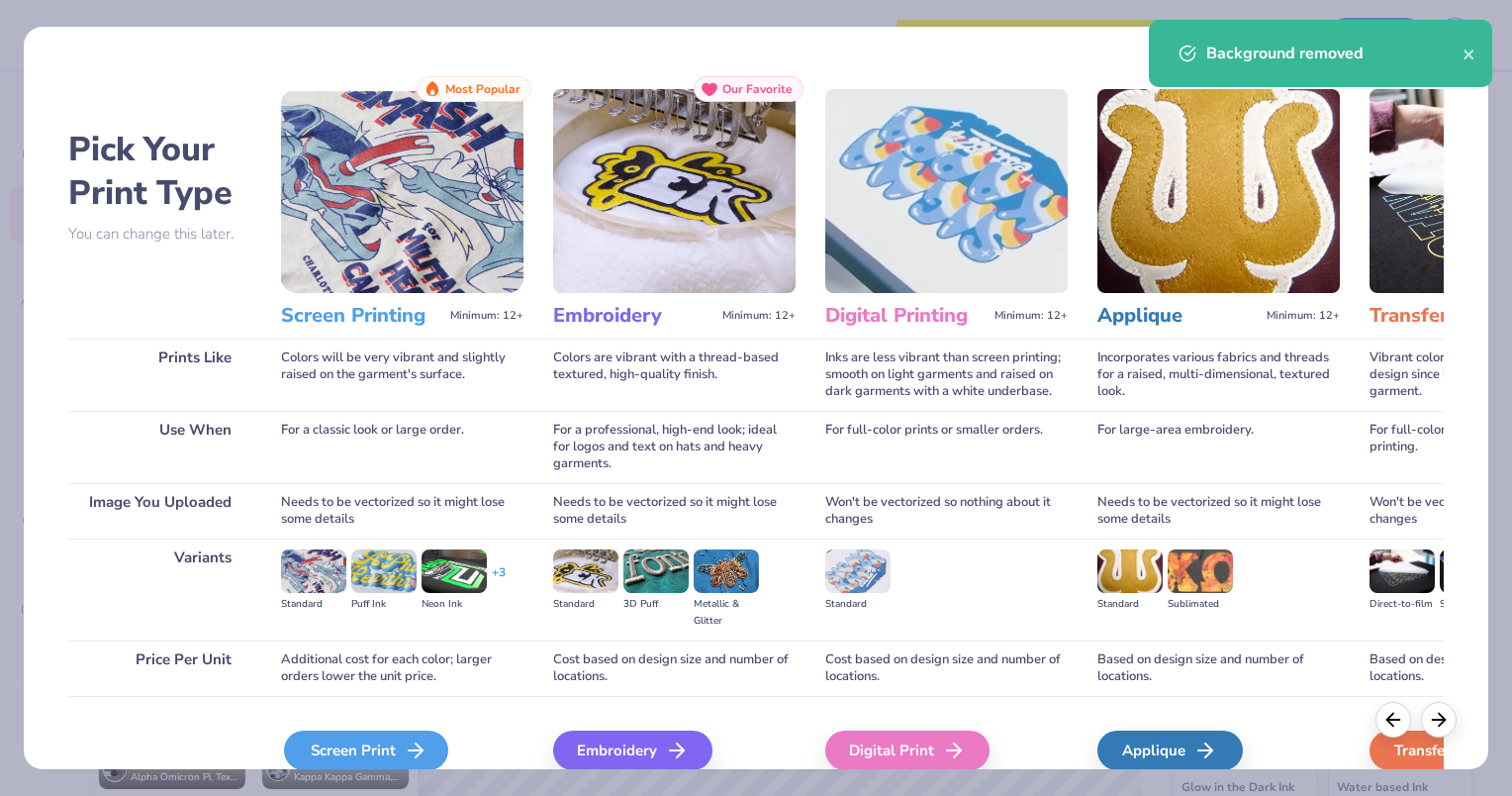 click on "Screen Print" at bounding box center (366, 750) 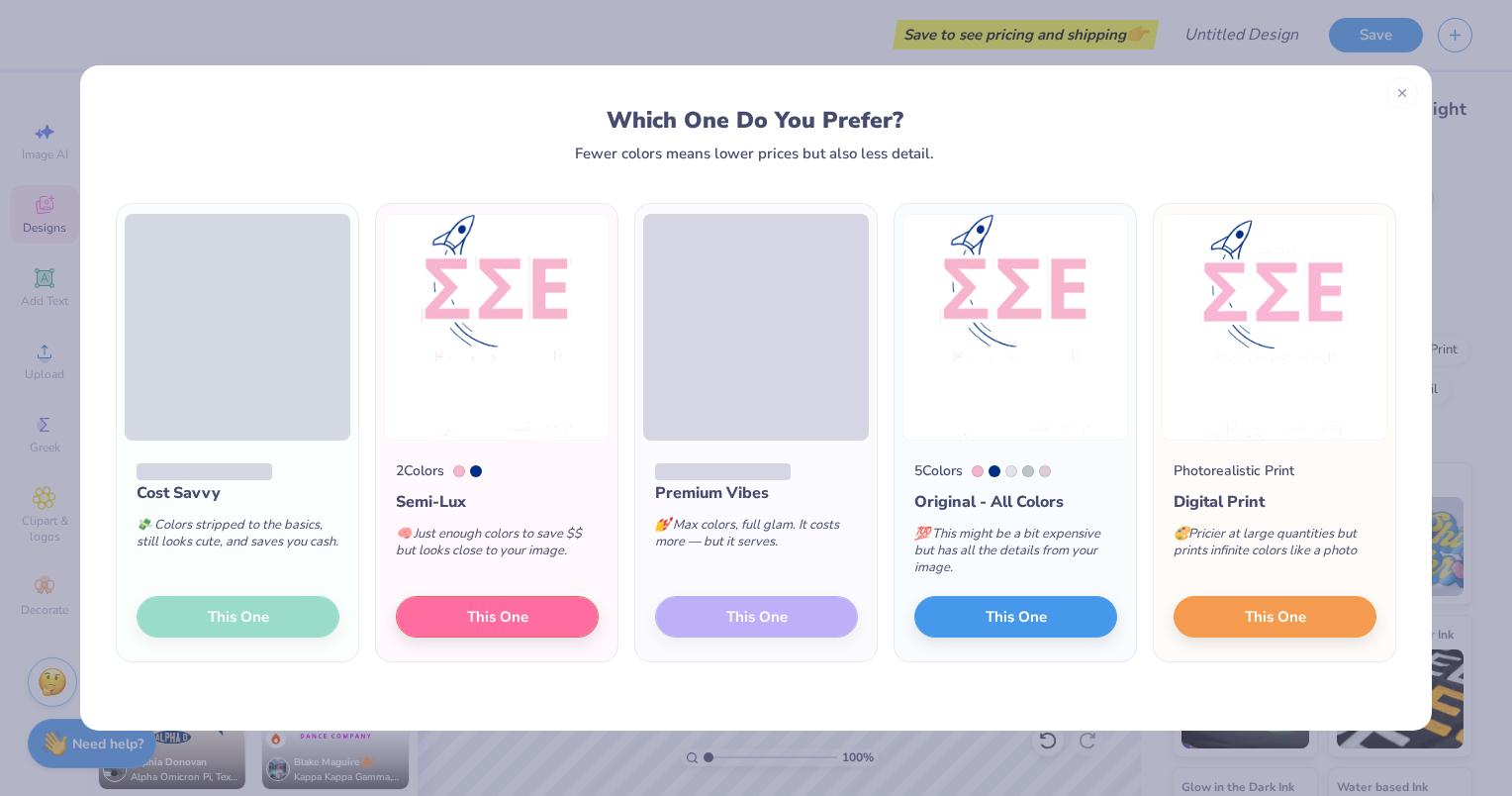 click on "Premium Vibes 💅   Max colors, full glam. It costs more — but it serves. This One" at bounding box center (756, 550) 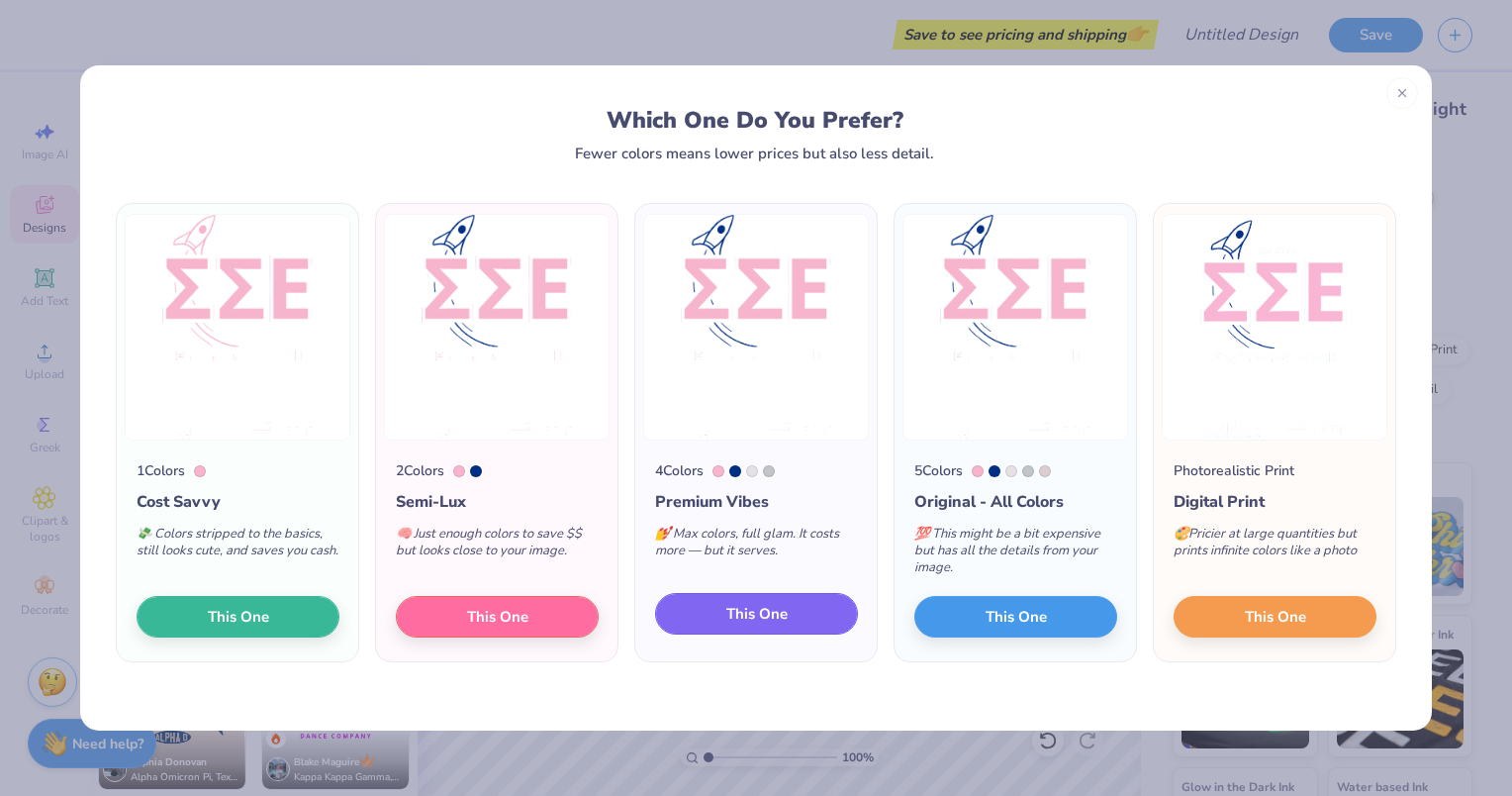 click on "This One" at bounding box center [757, 614] 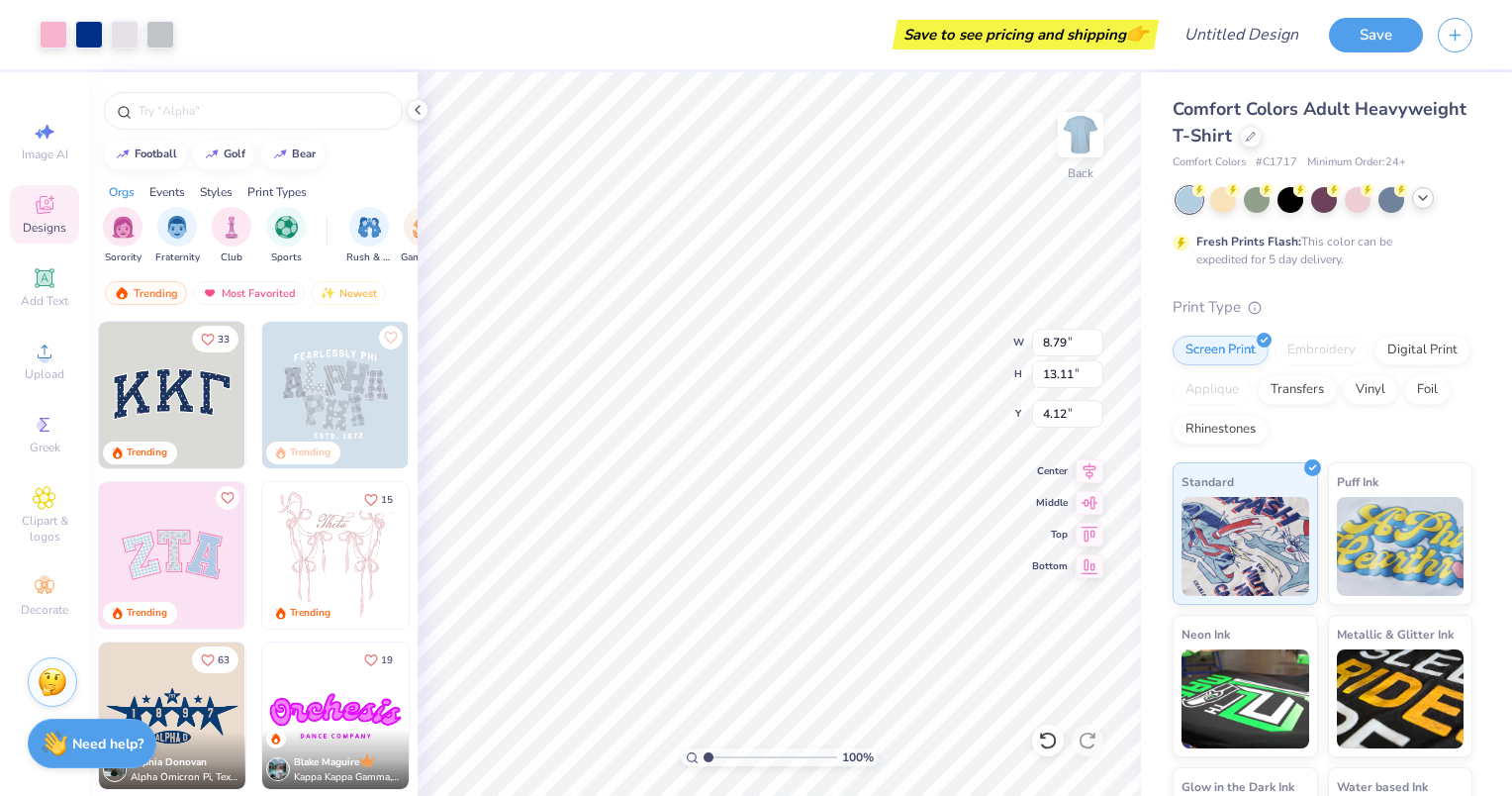 type on "8.79" 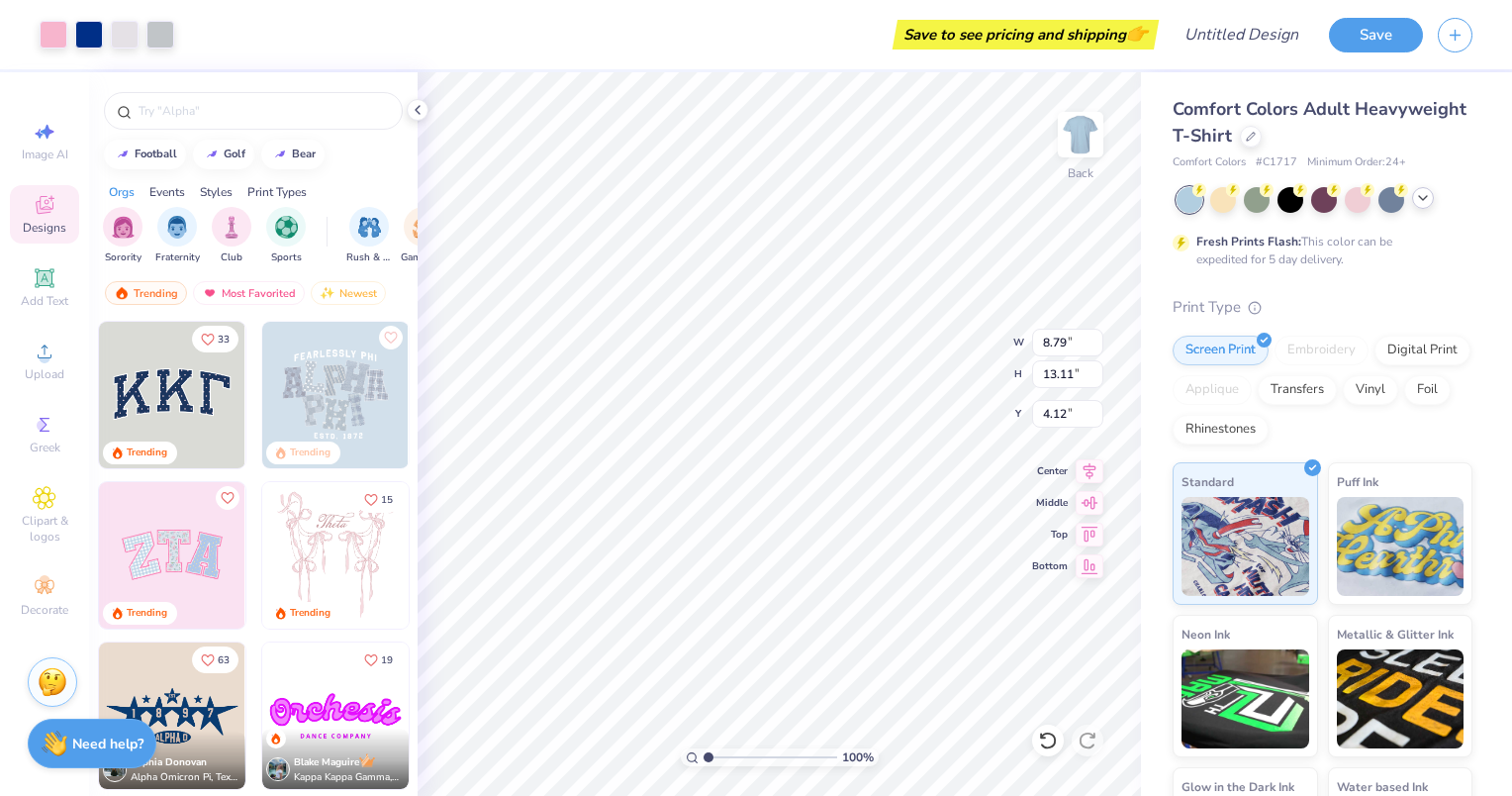 type on "13.11" 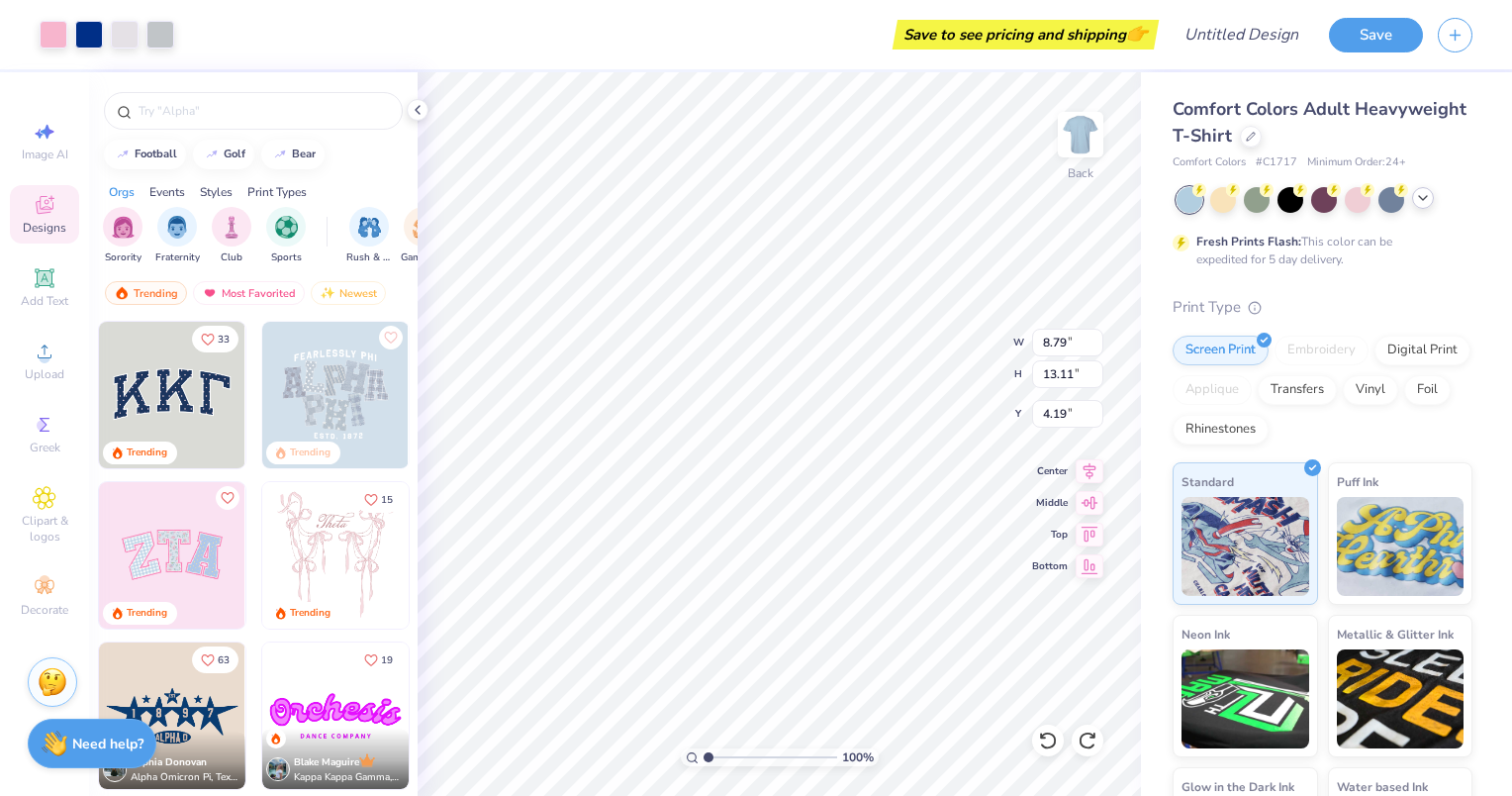 type on "4.12" 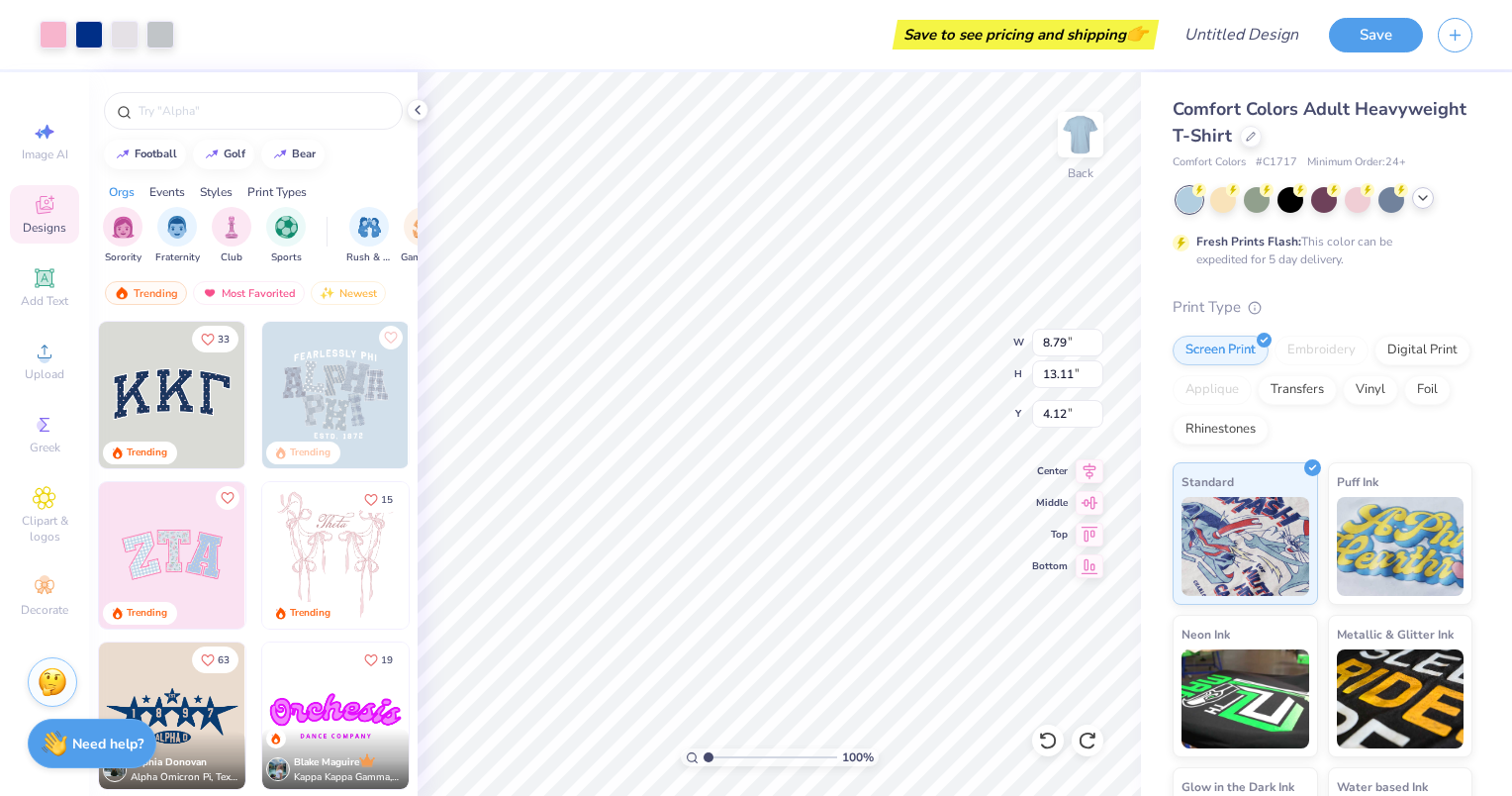 type on "11.24" 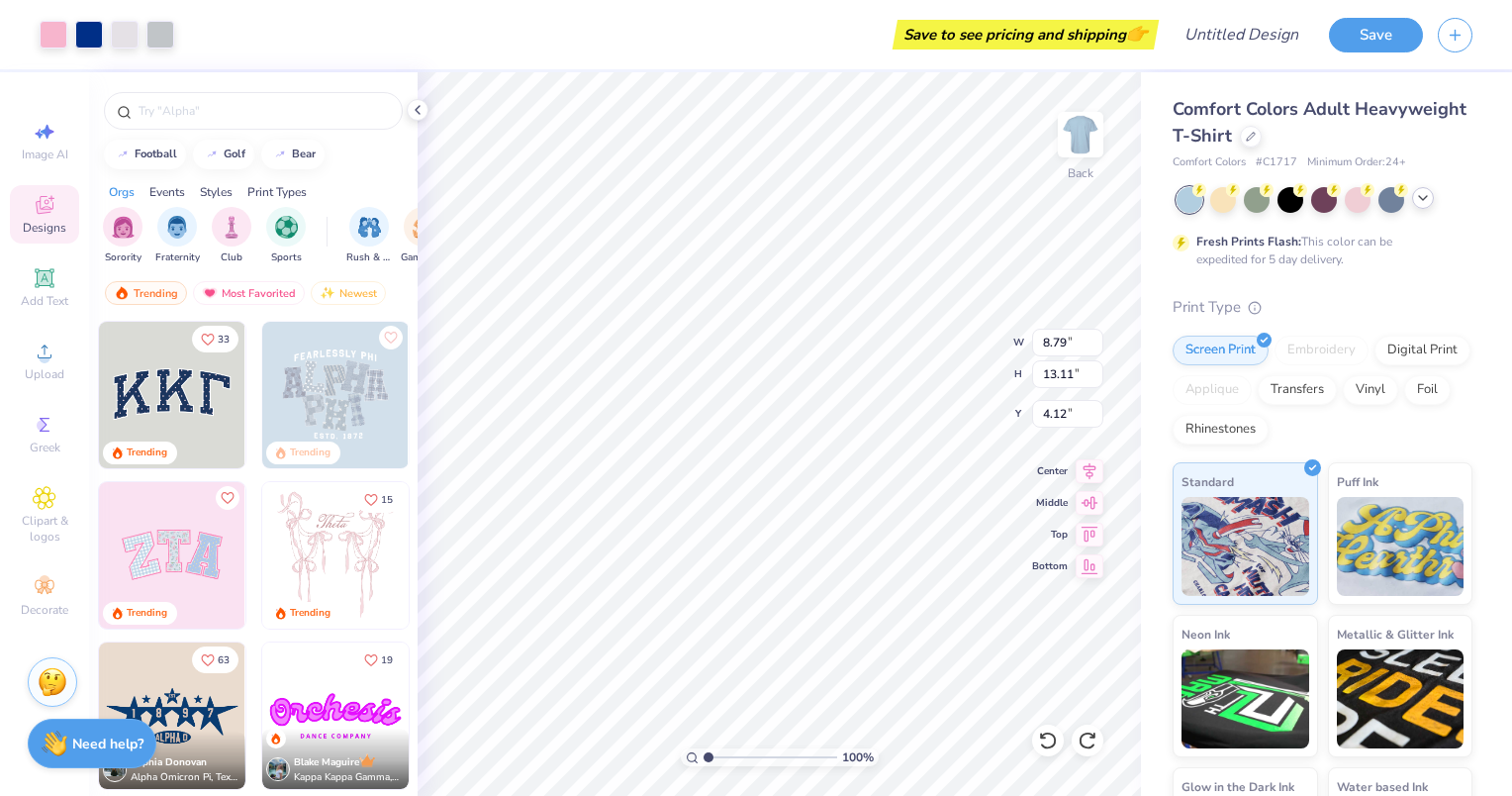 type on "16.75" 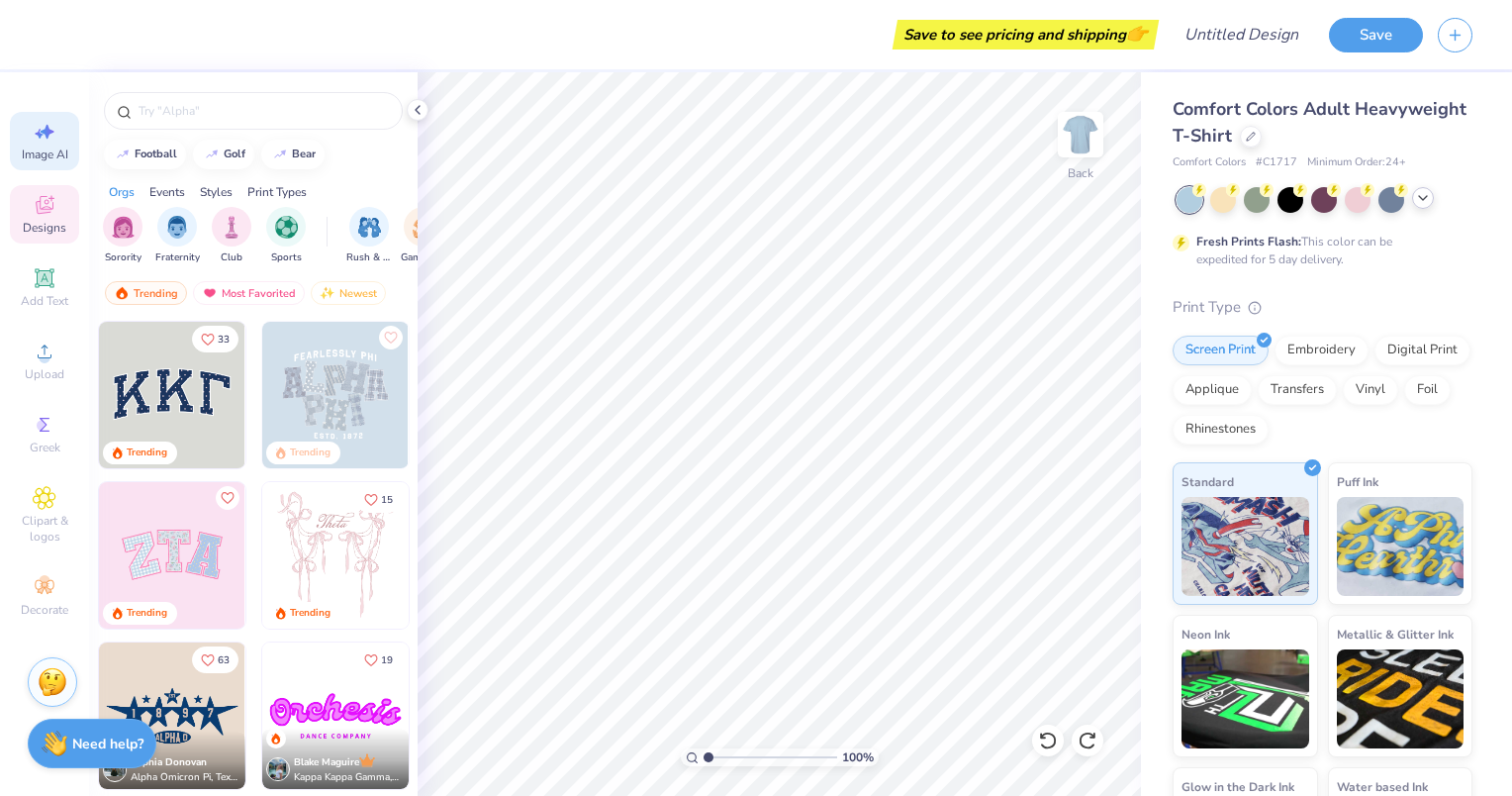 click on "Image AI" at bounding box center [45, 154] 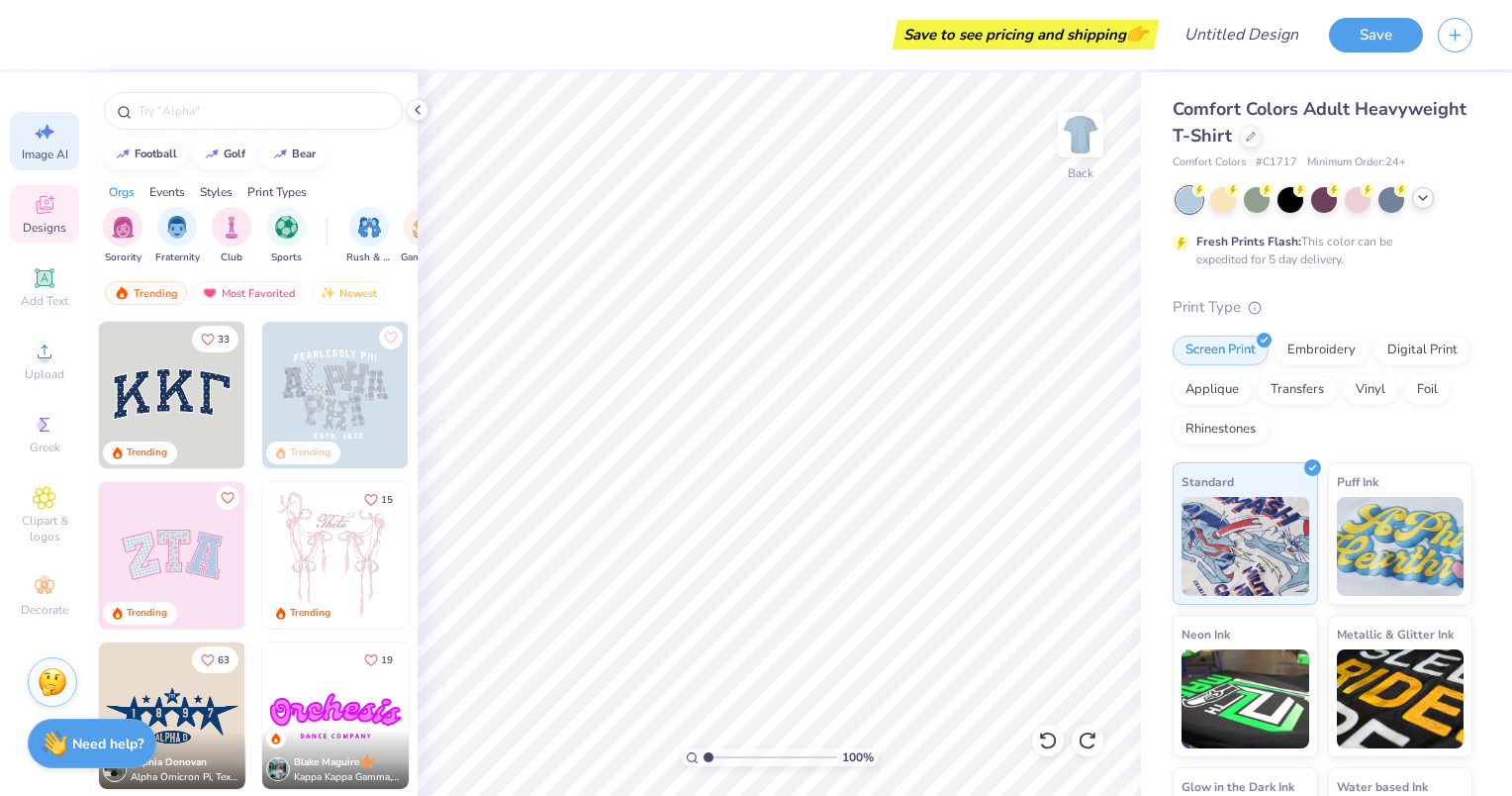 select on "4" 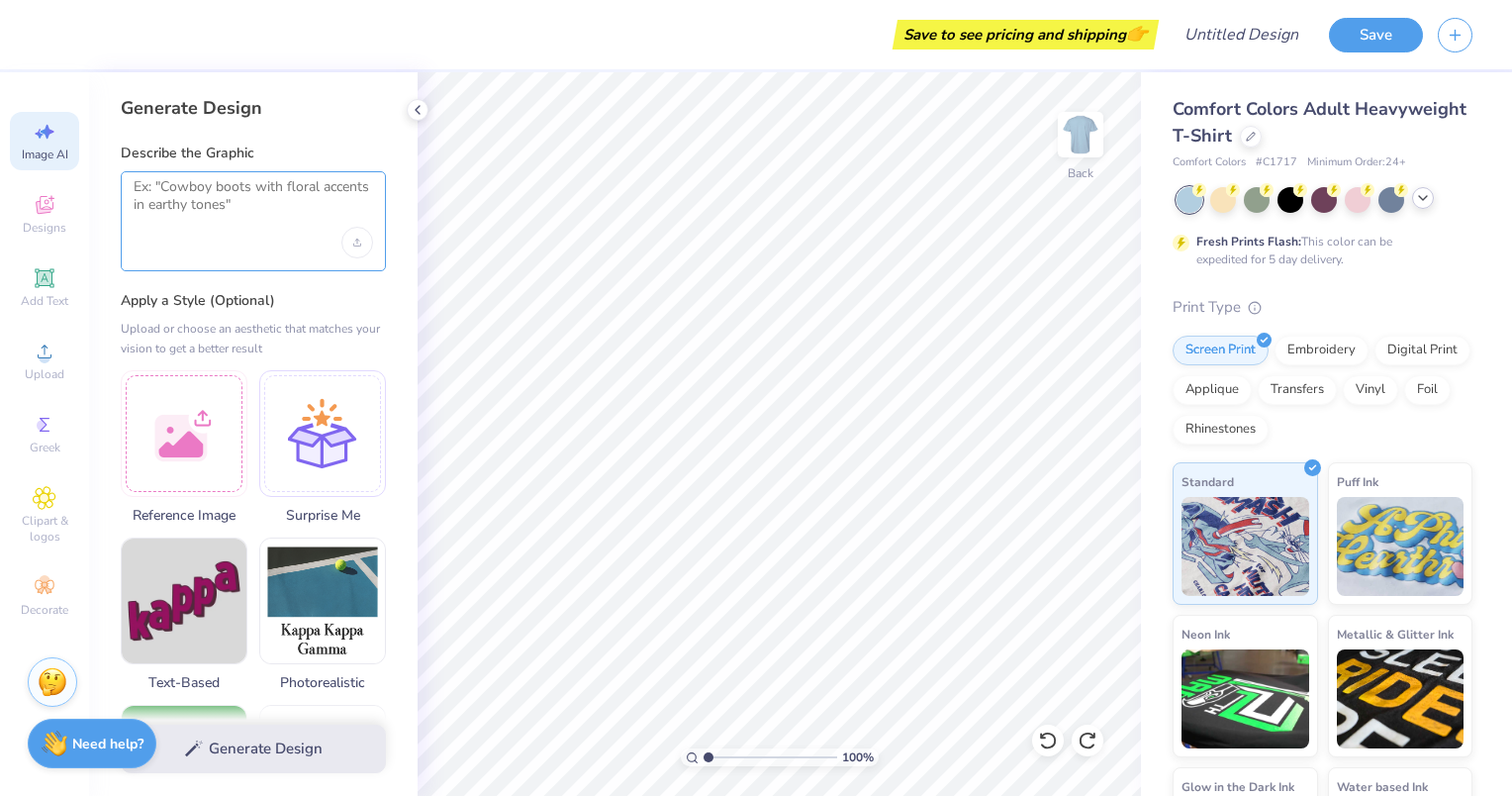 click at bounding box center [253, 203] 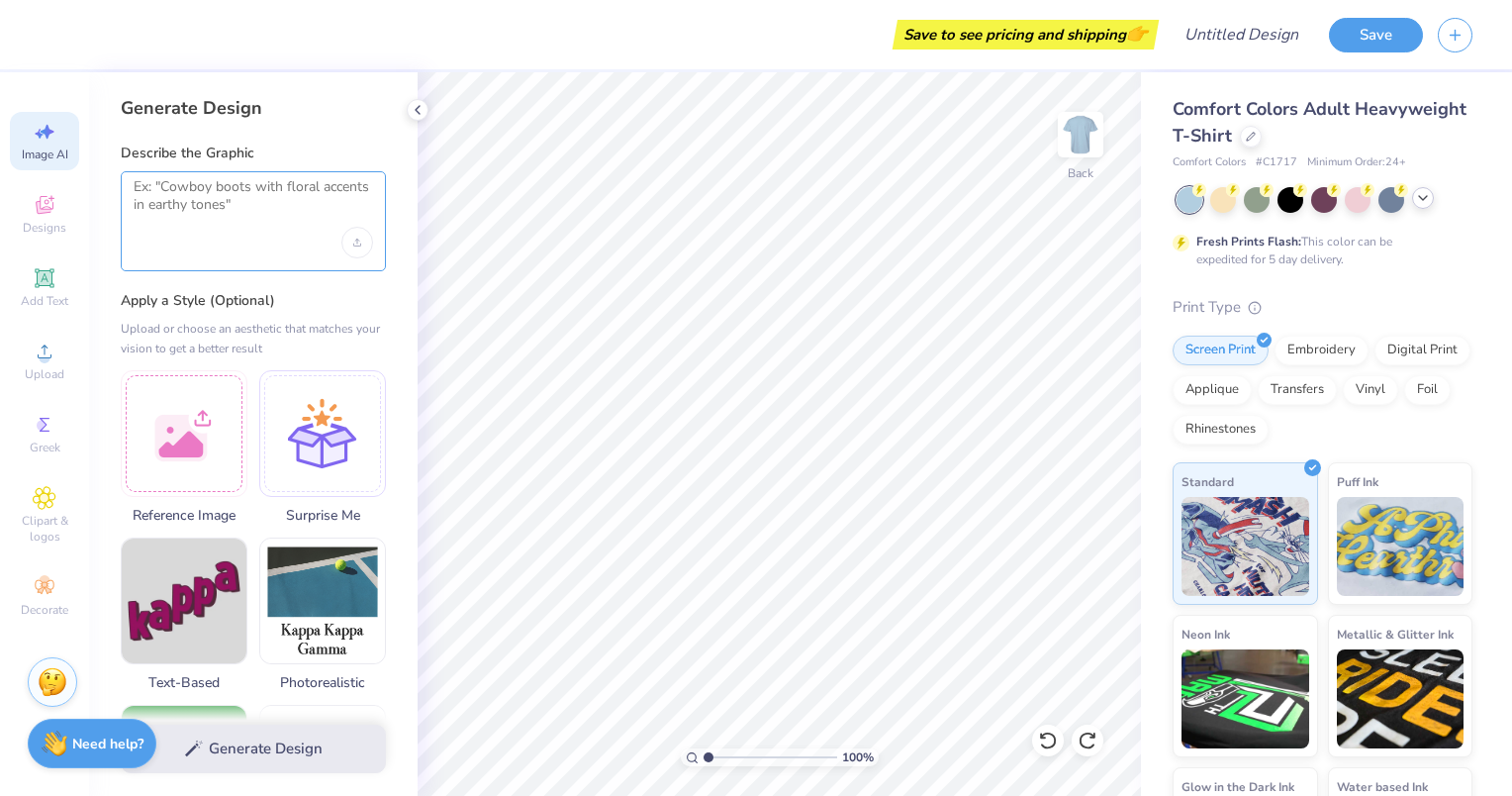 paste on "Σ" 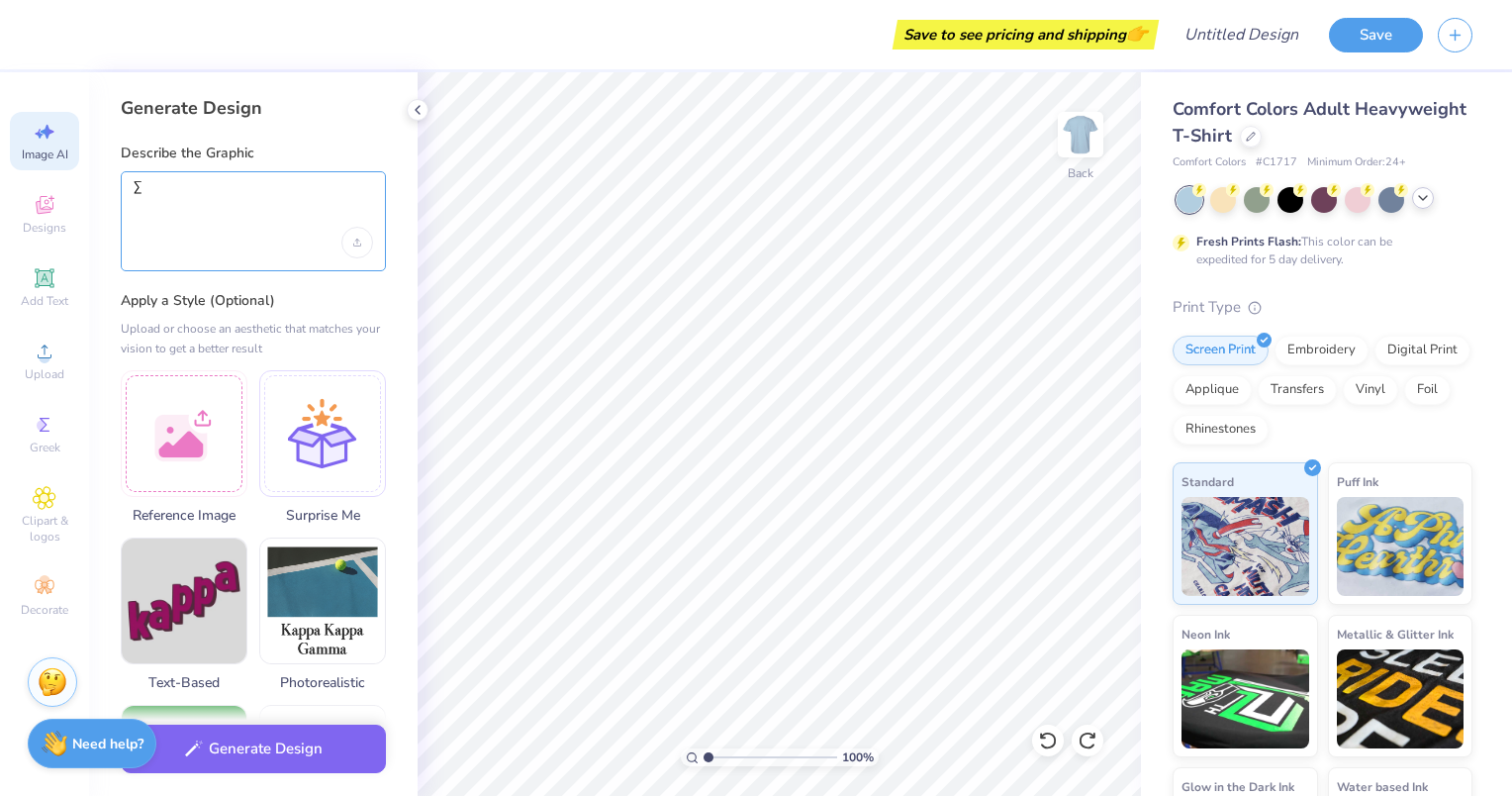 paste on "Σ" 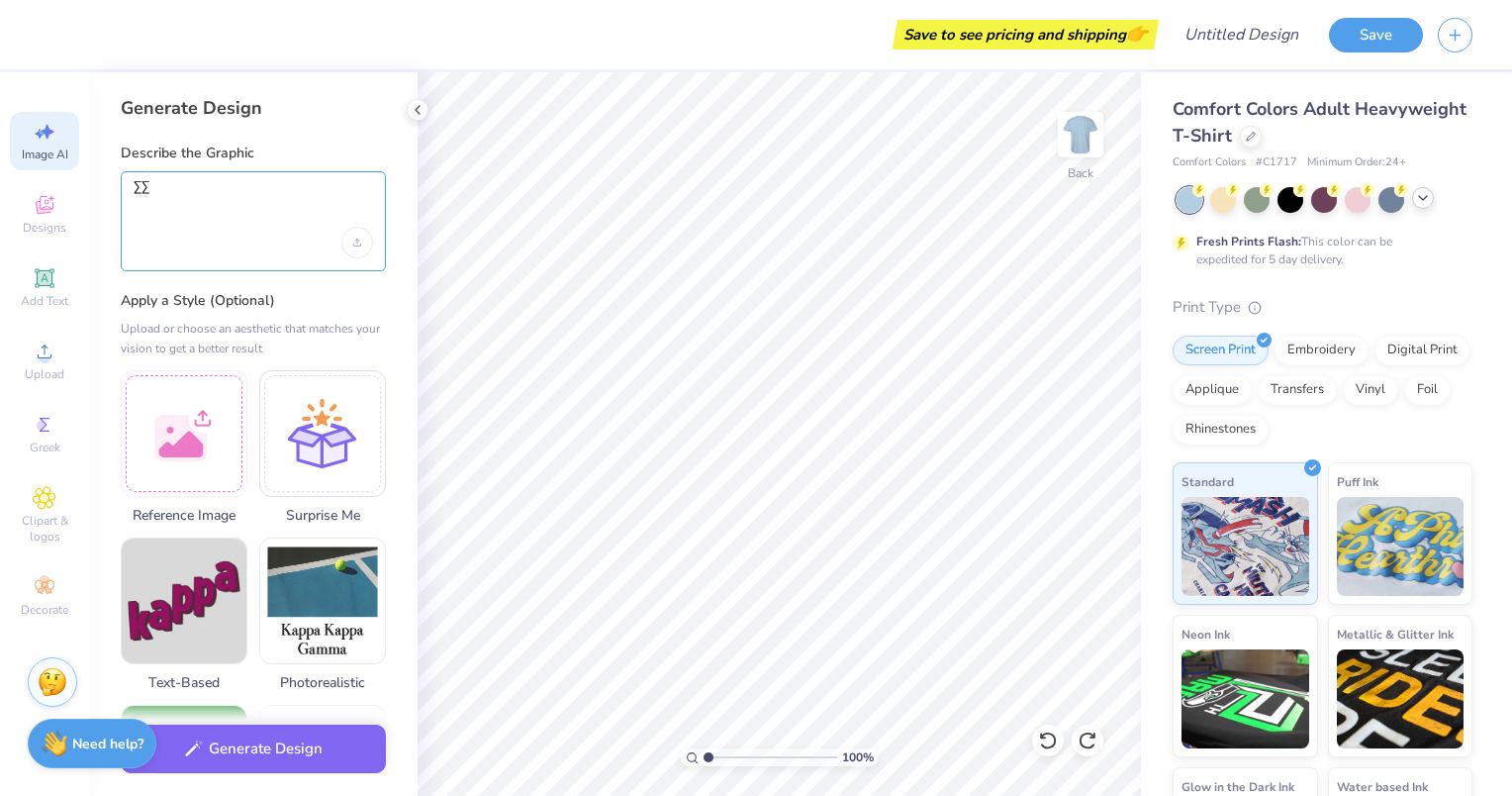 paste on "Ε" 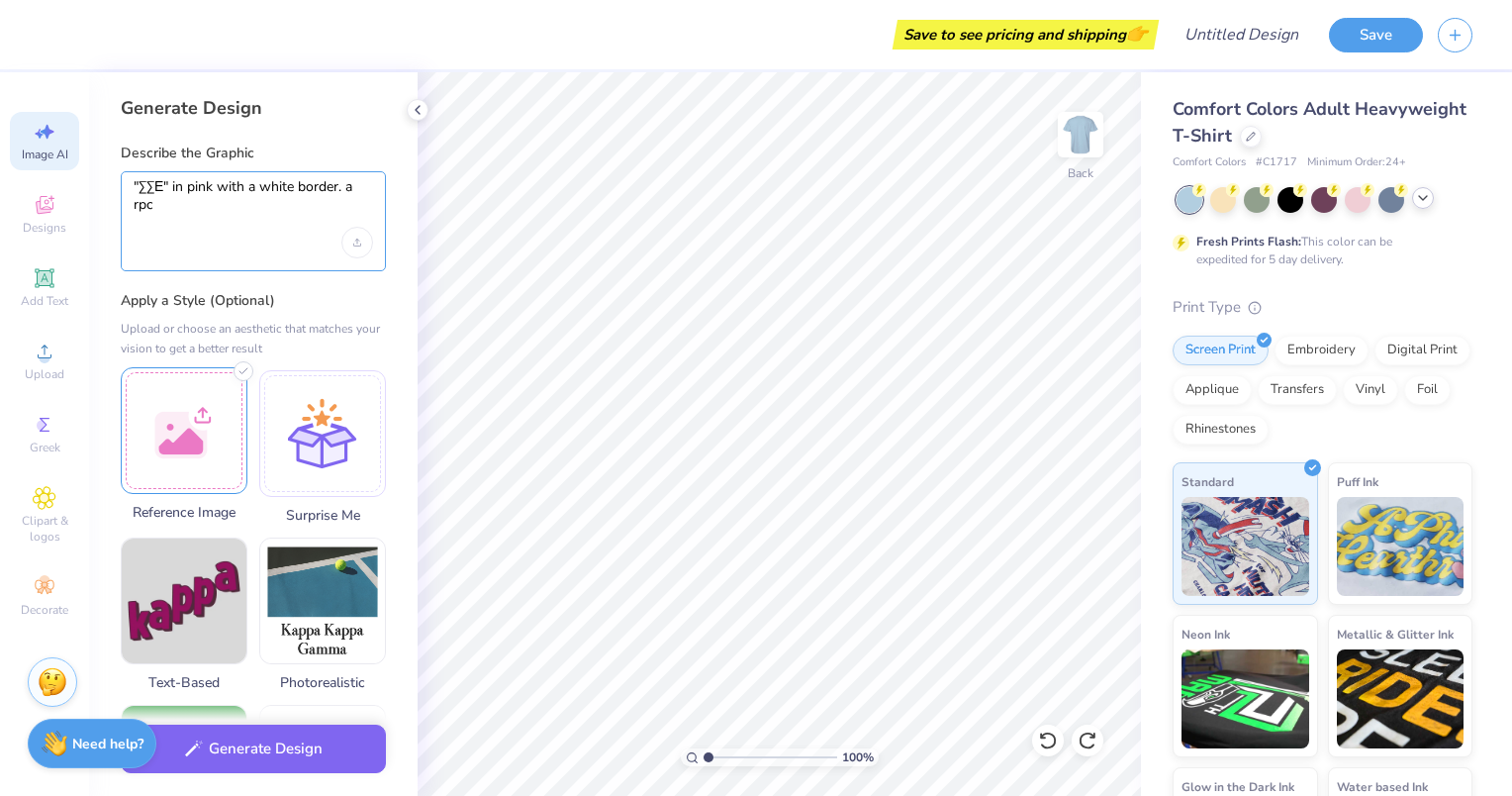 type on ""ΣΣΕ" in pink with a white border. a rpc" 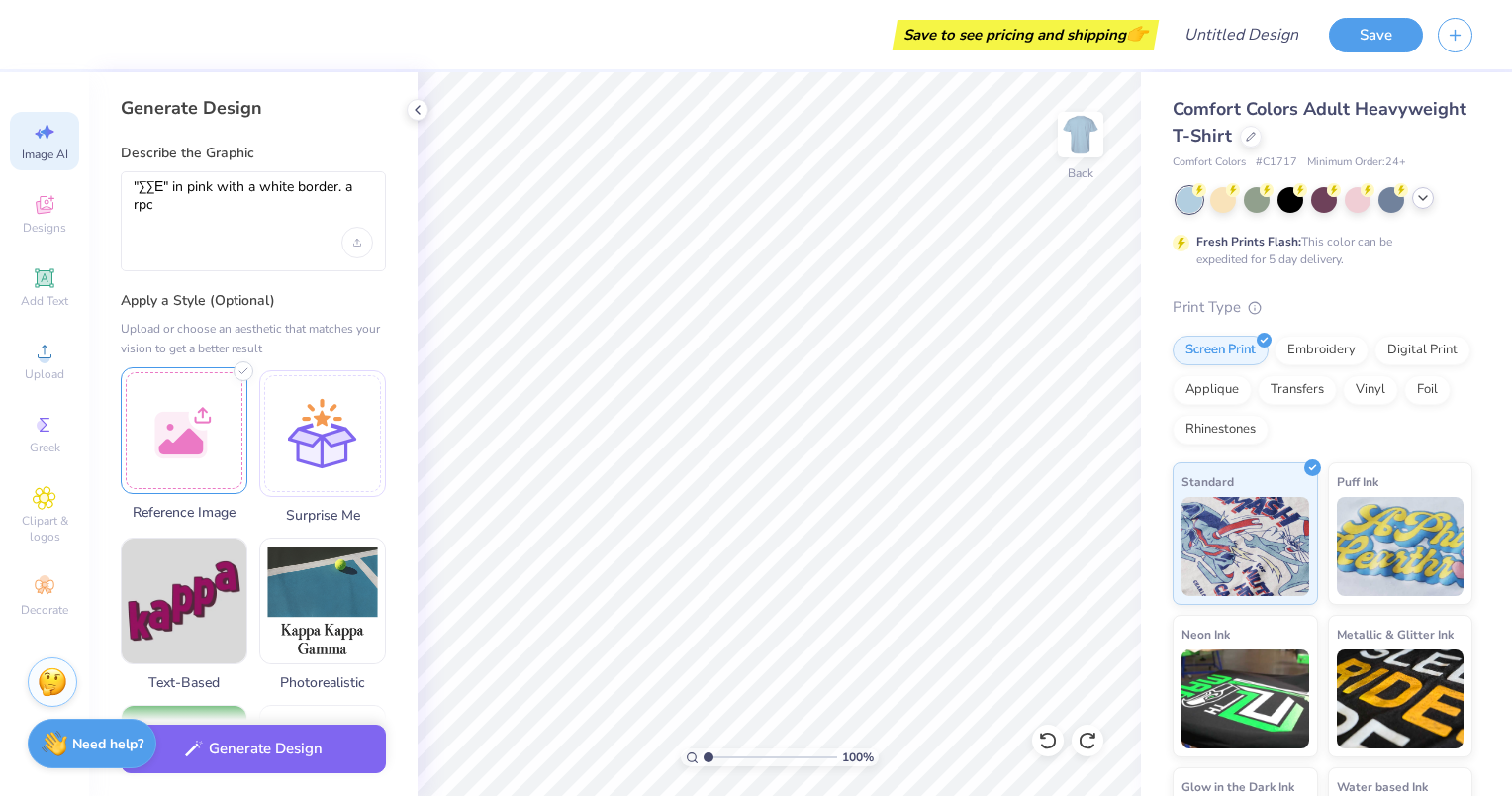 click at bounding box center [184, 431] 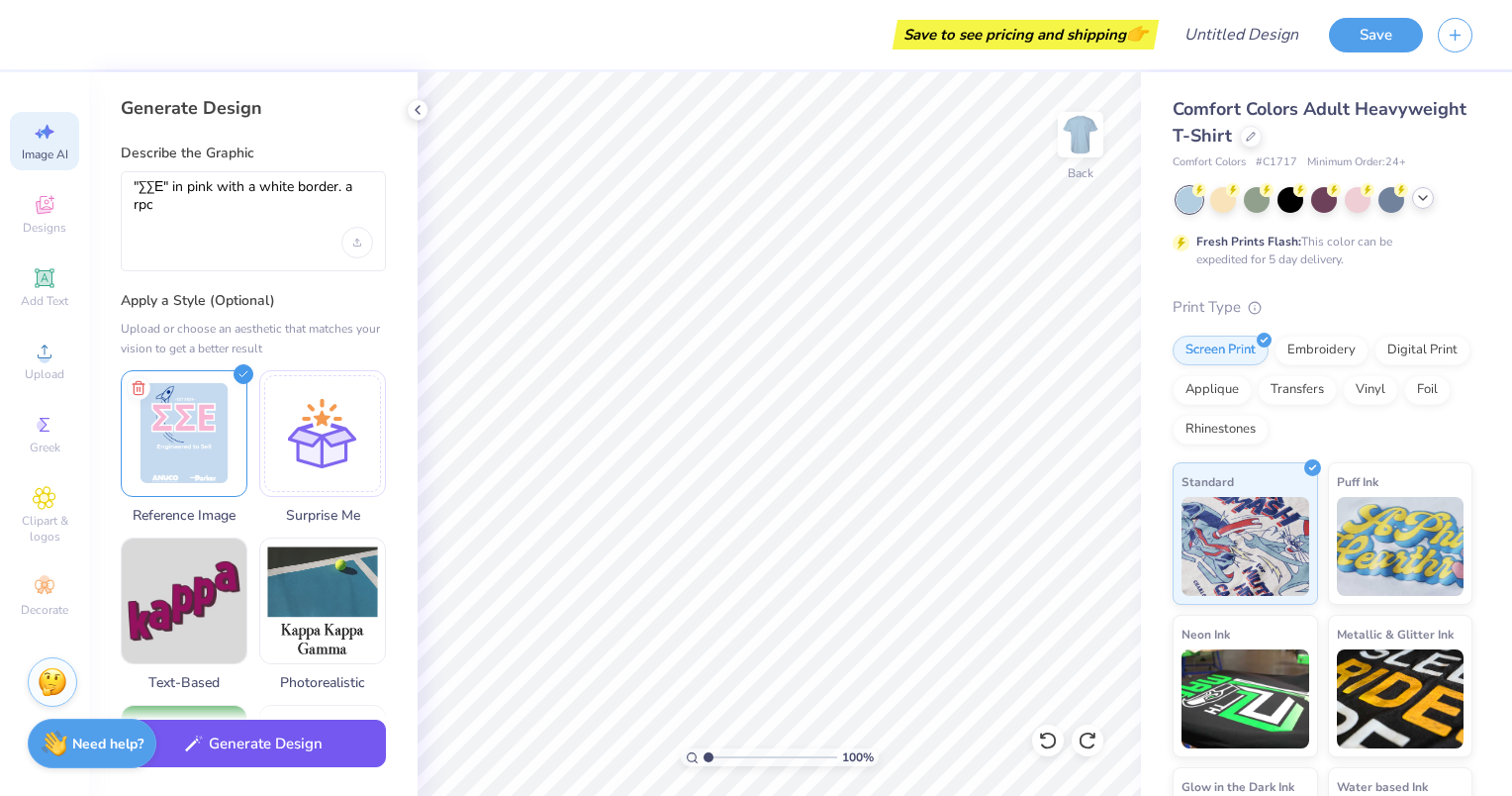 click on "Generate Design" at bounding box center (253, 744) 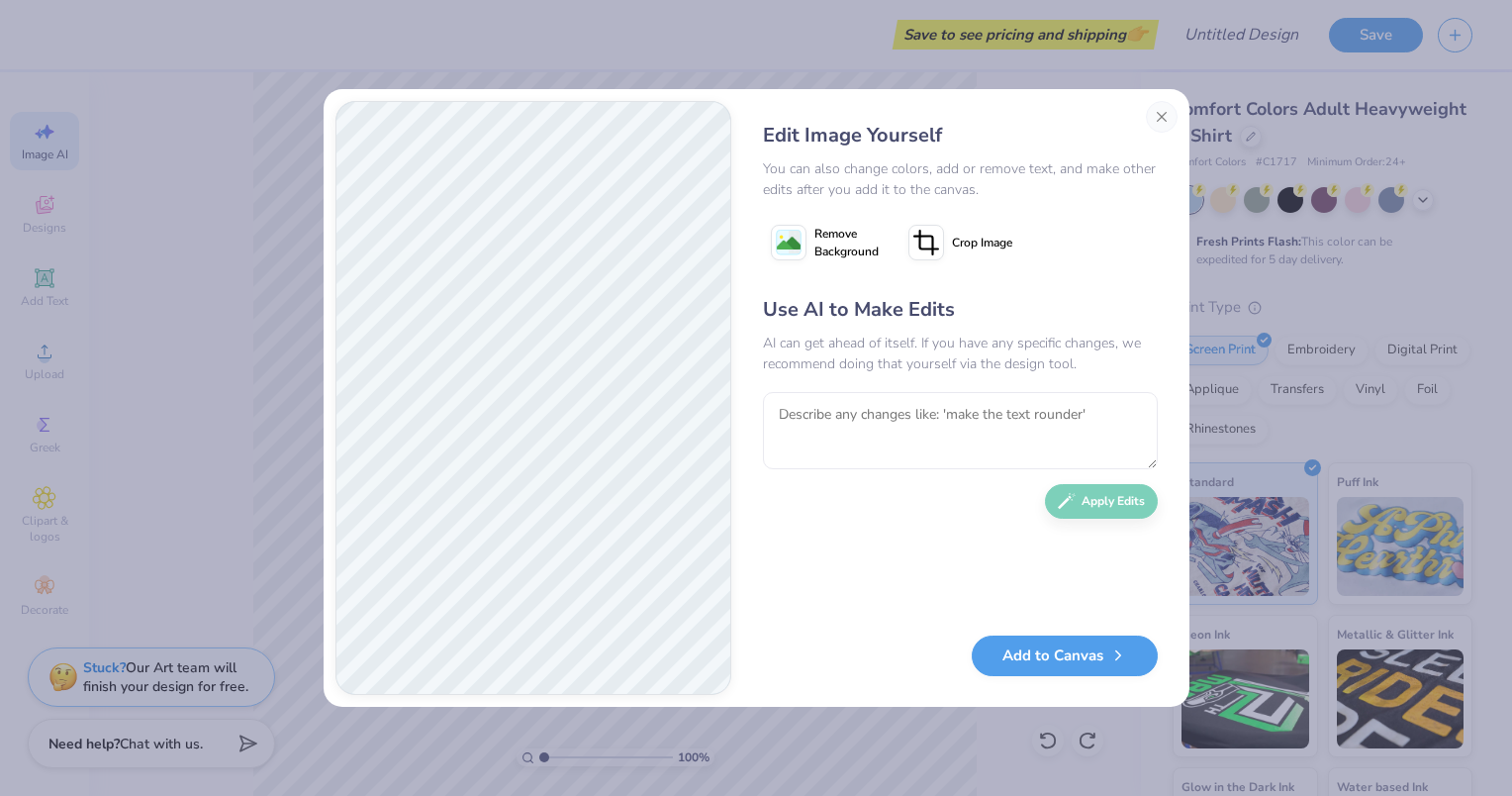 scroll, scrollTop: 0, scrollLeft: 0, axis: both 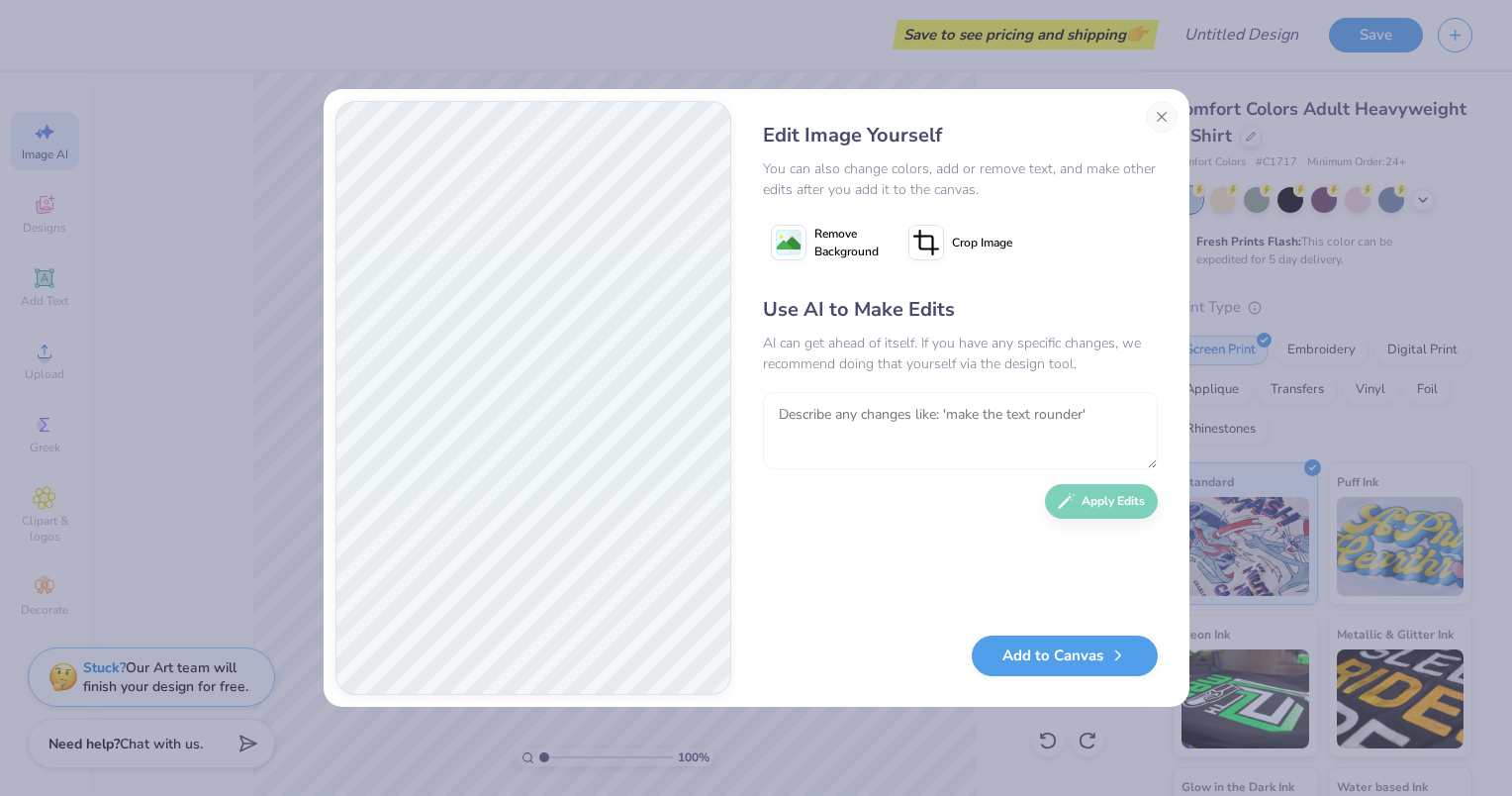 click at bounding box center (960, 431) 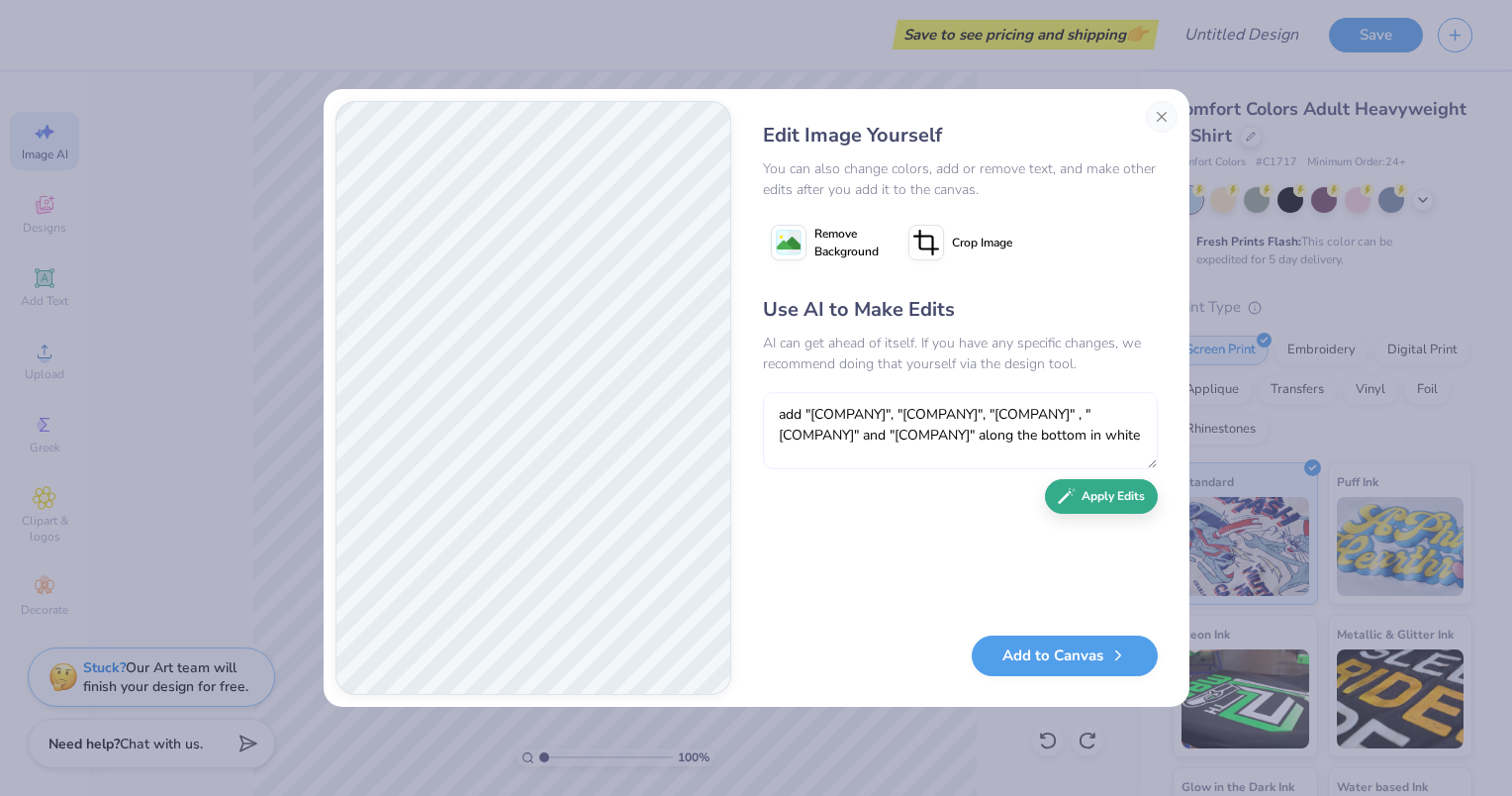 type on "add "[COMPANY]", "[COMPANY]", "[COMPANY]" , "[COMPANY]" and "[COMPANY]" along the bottom in white" 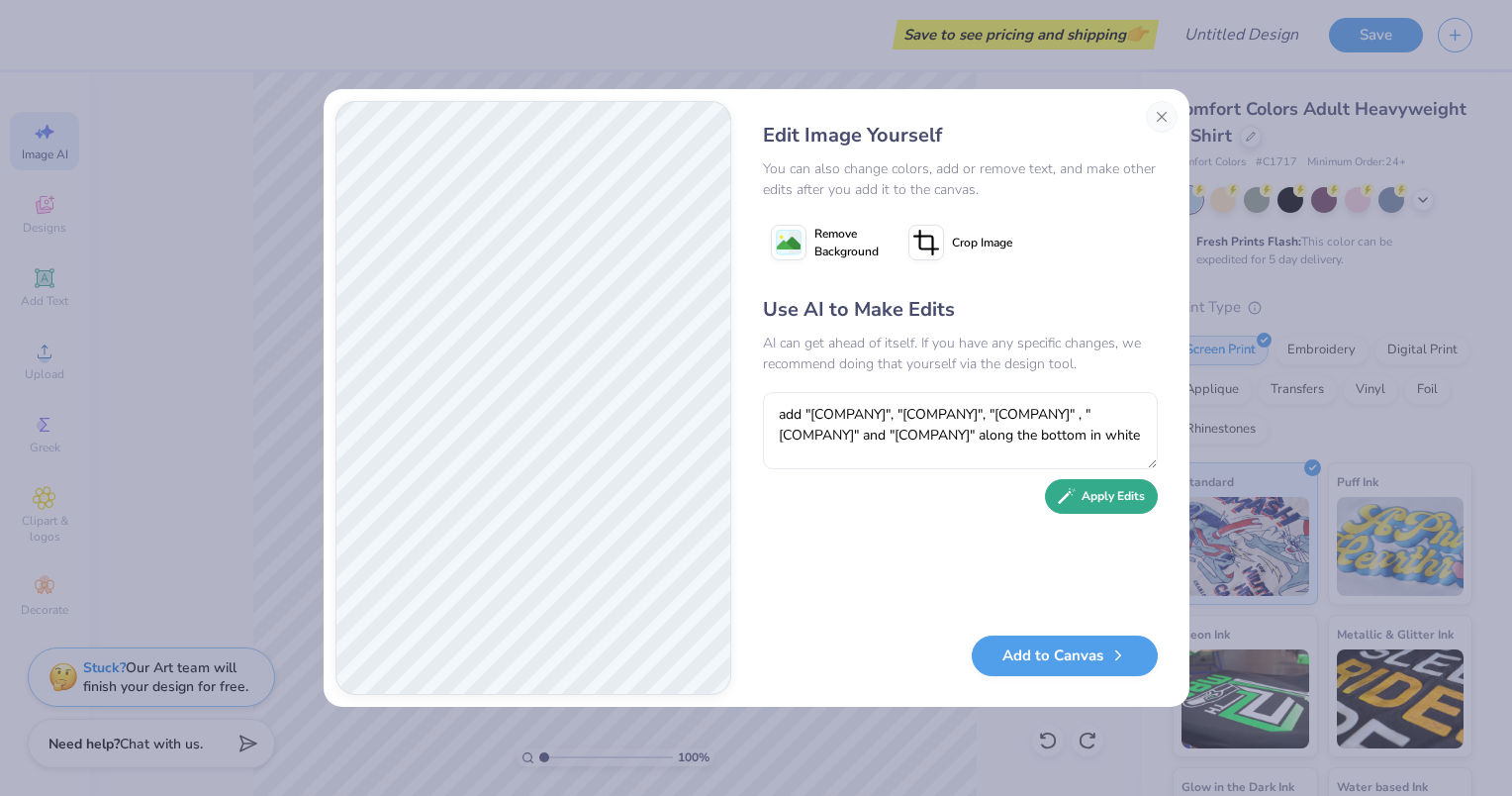 click on "Apply Edits" at bounding box center (1101, 496) 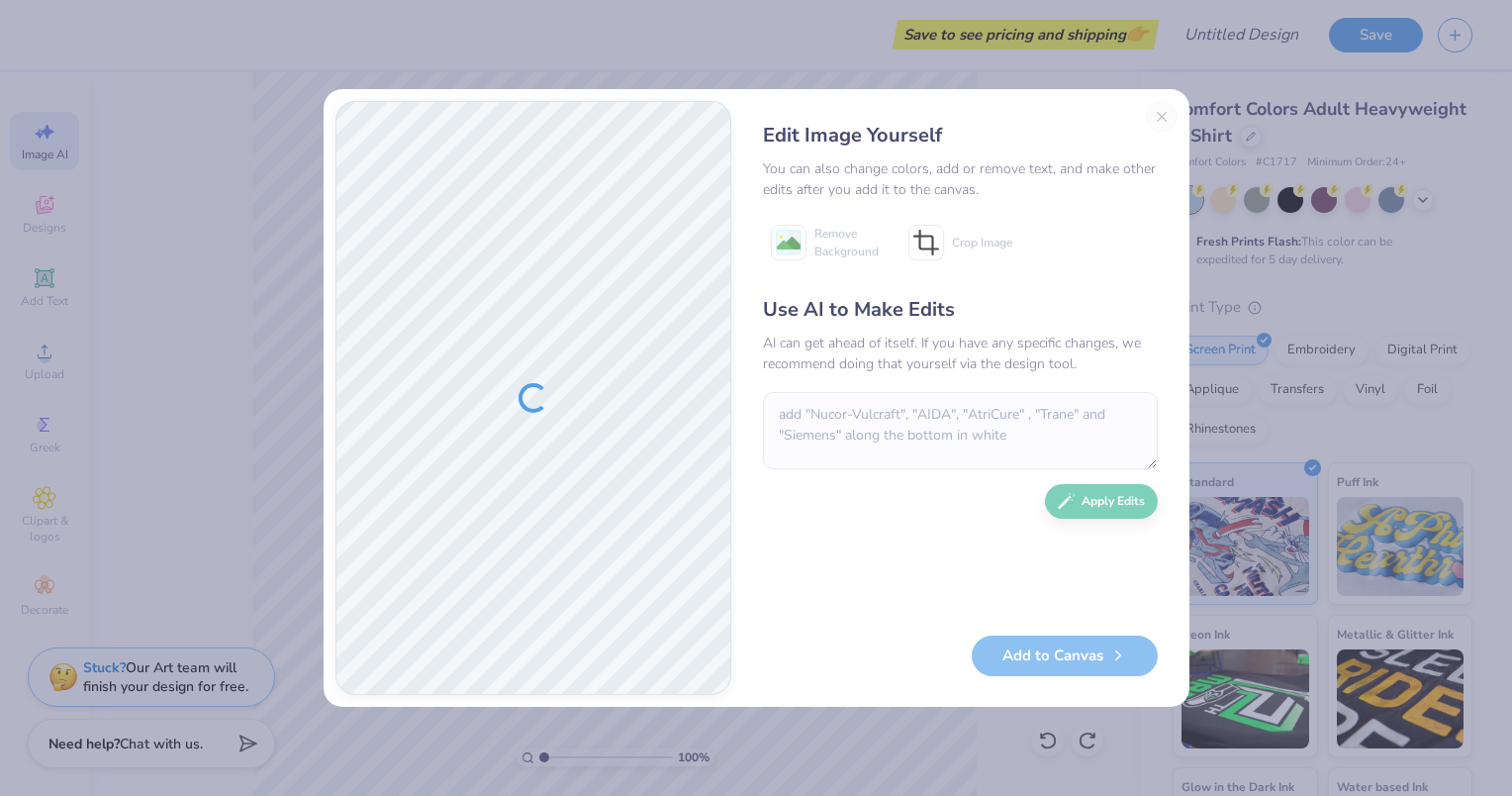 scroll, scrollTop: 0, scrollLeft: 0, axis: both 